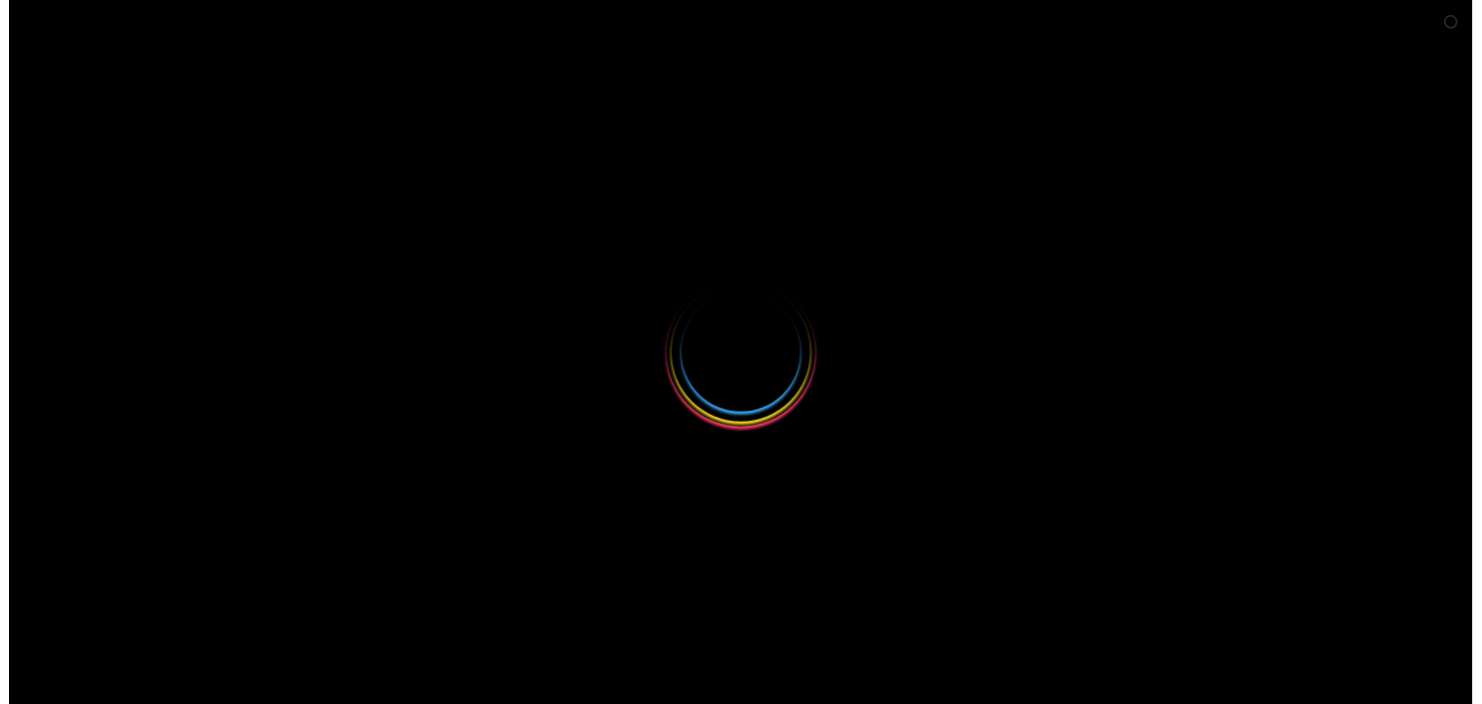scroll, scrollTop: 0, scrollLeft: 0, axis: both 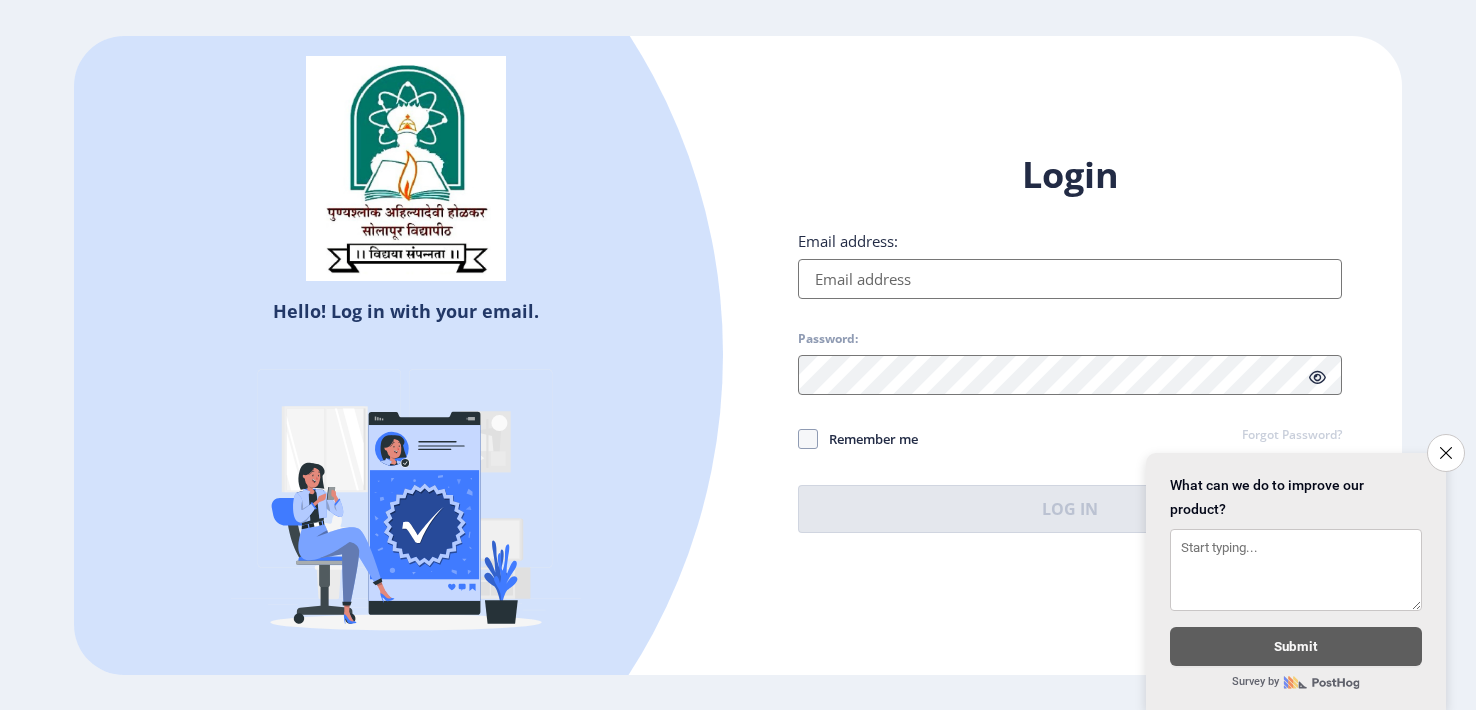 click on "Close survey What can we do to improve our product? Submit Survey by" at bounding box center (1296, 582) 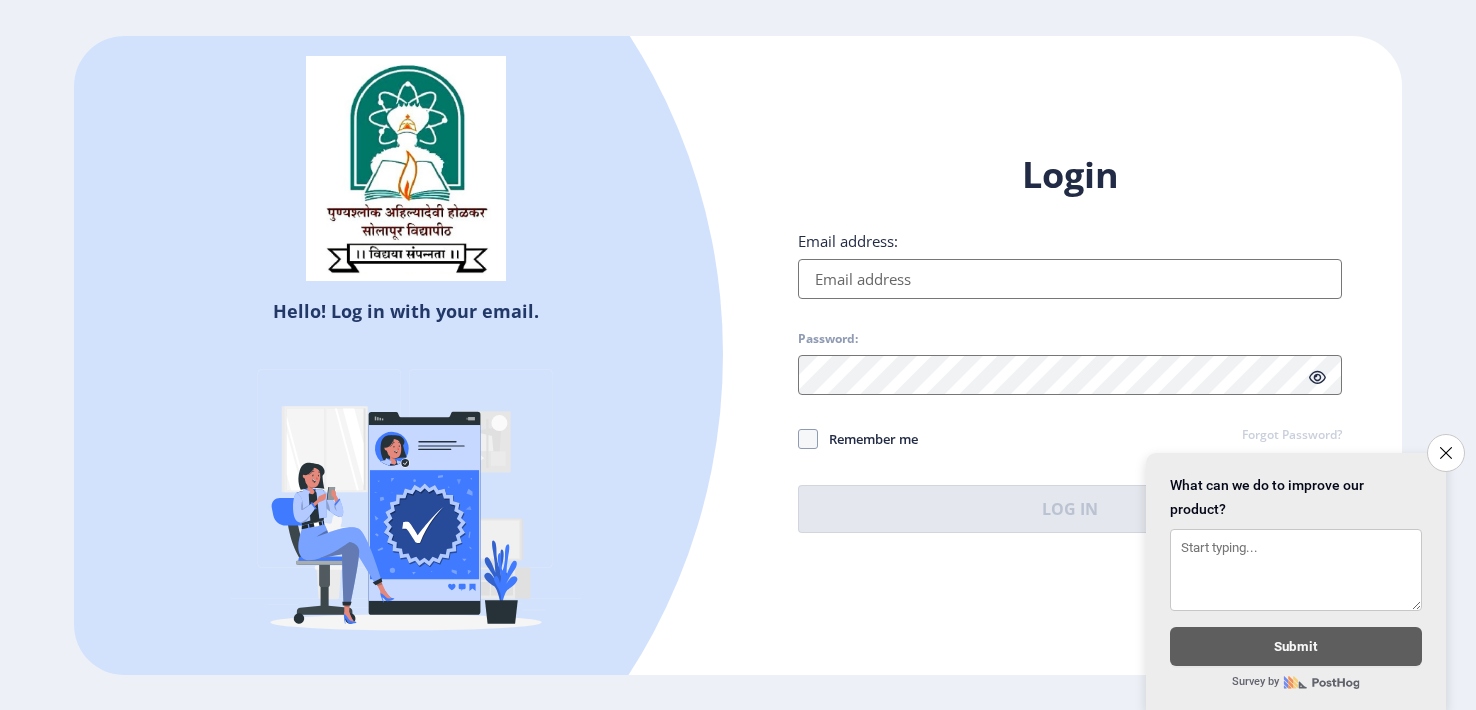 drag, startPoint x: 1312, startPoint y: 449, endPoint x: 1330, endPoint y: 462, distance: 22.203604 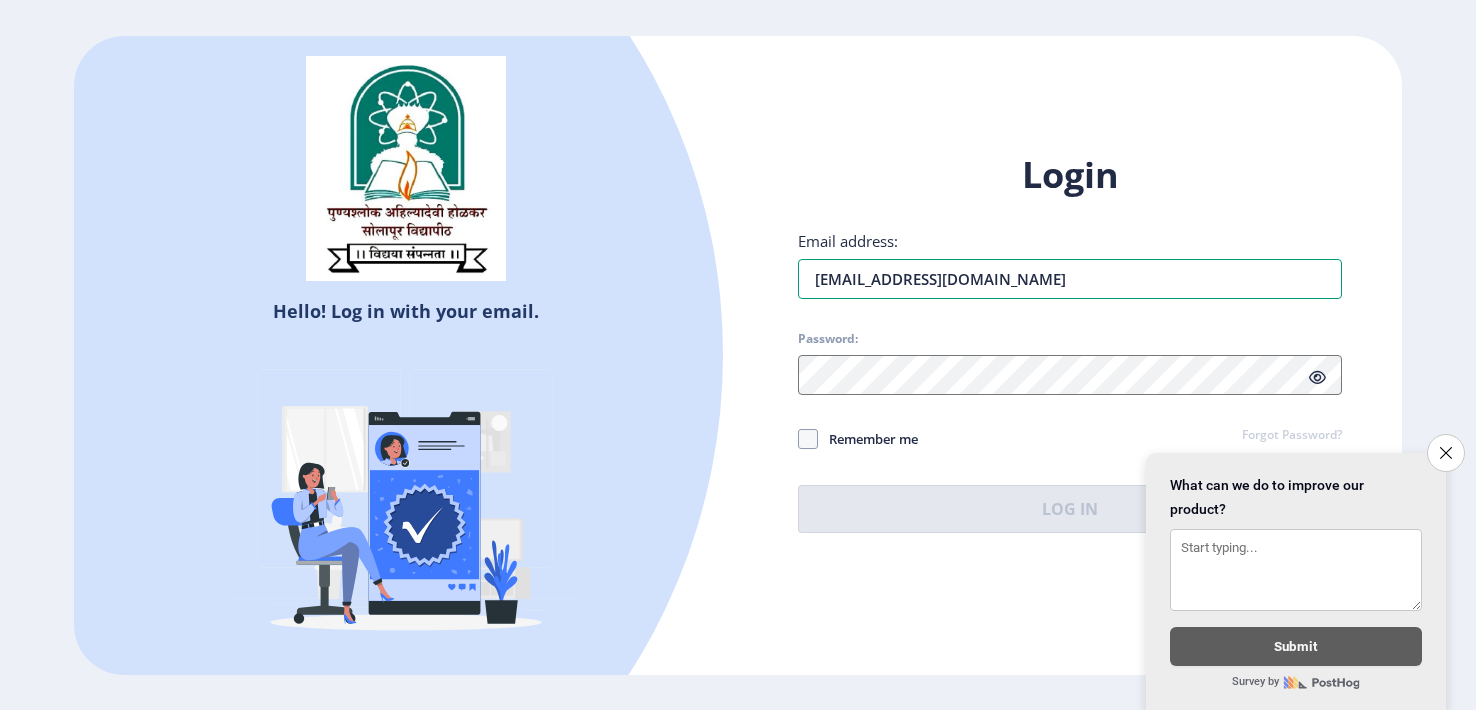 type on "[EMAIL_ADDRESS][DOMAIN_NAME]" 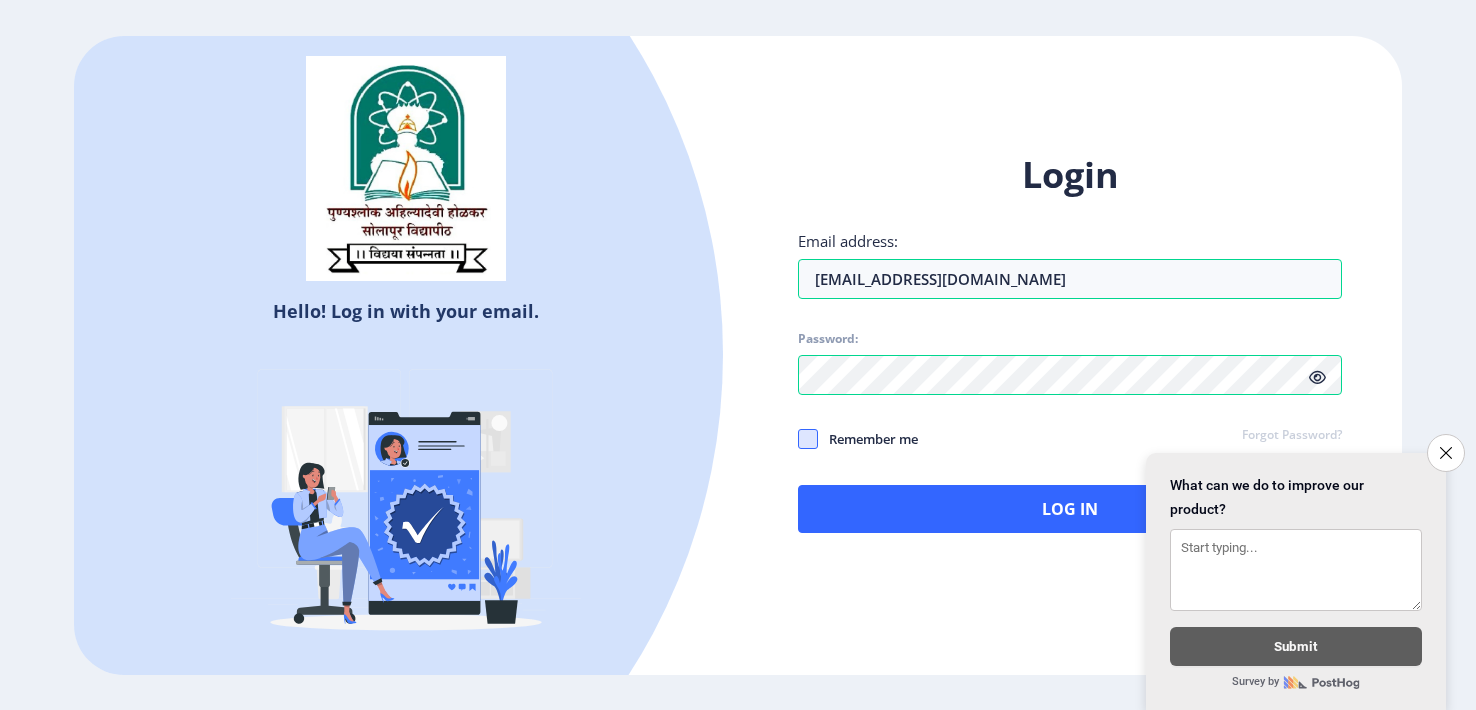 click 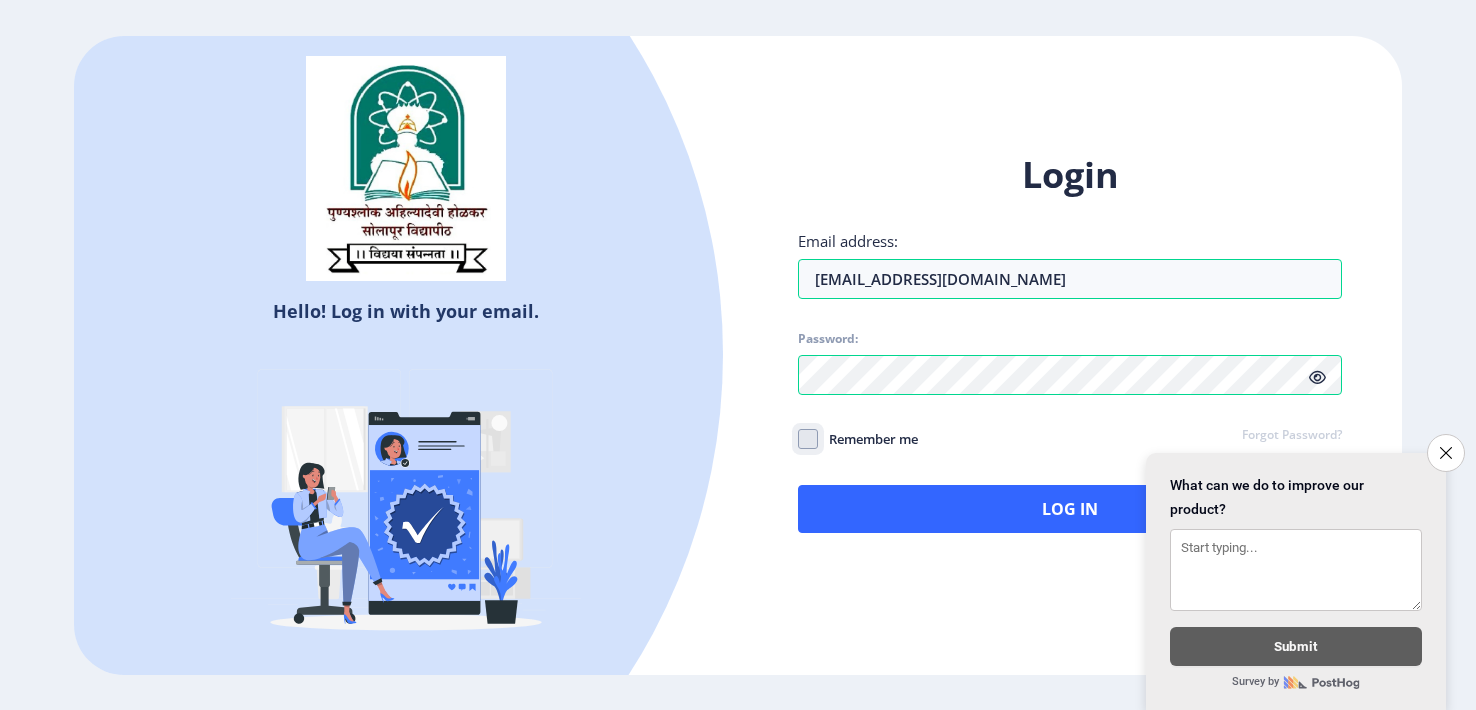 click on "Remember me" 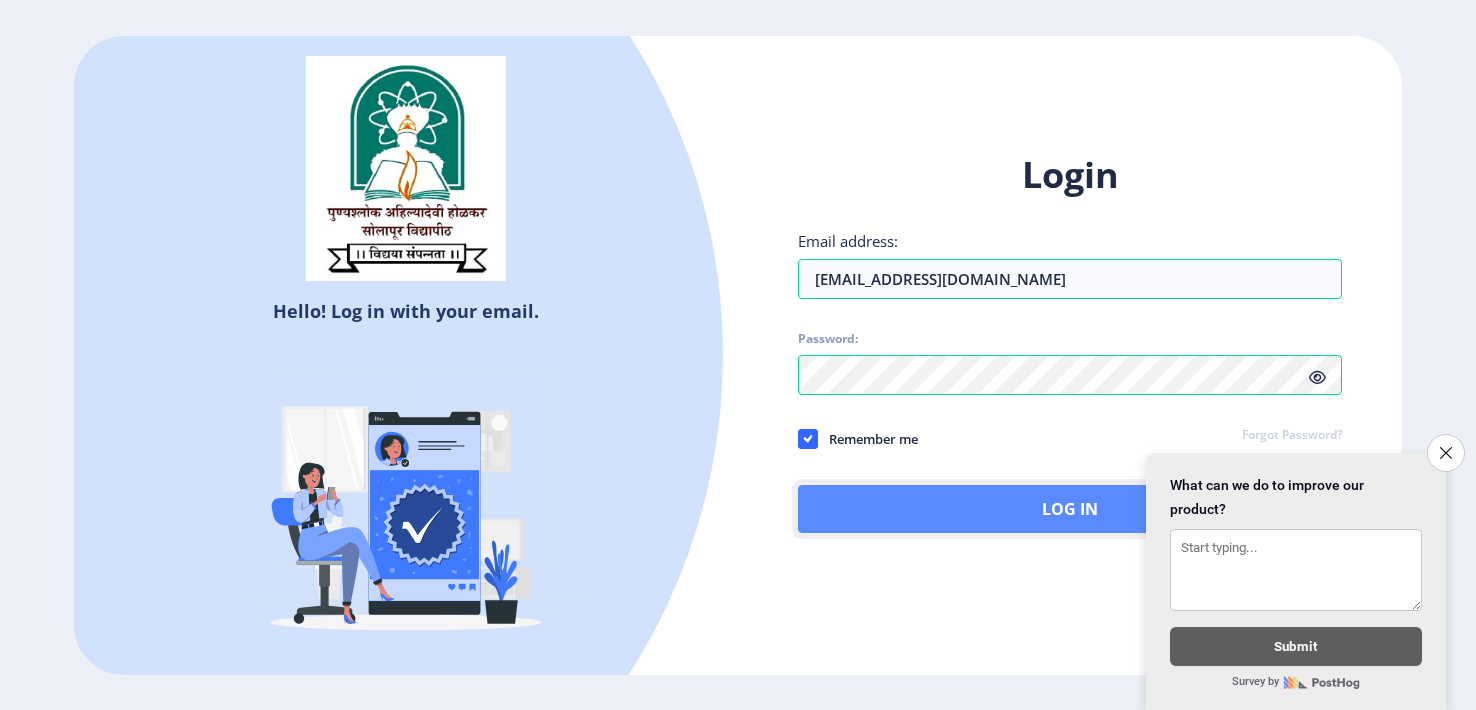 click on "Log In" 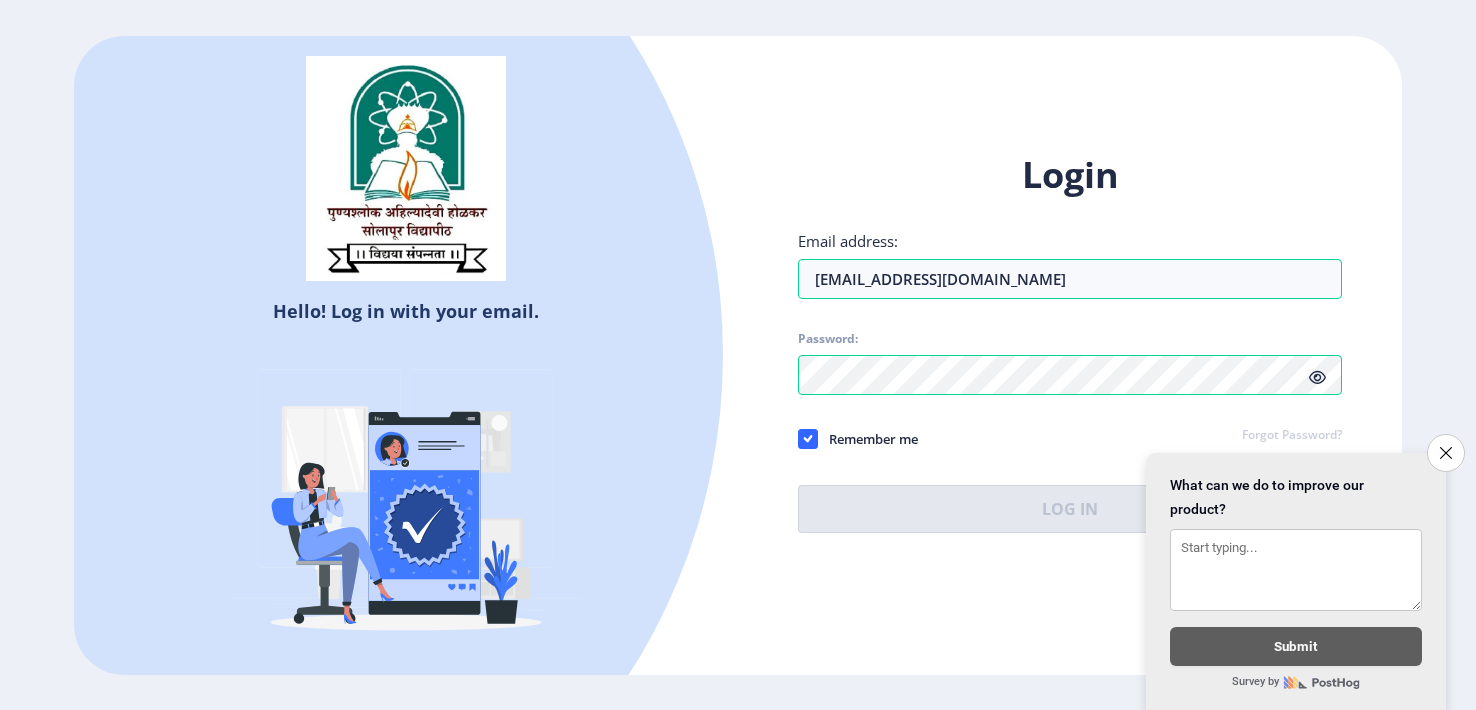 click 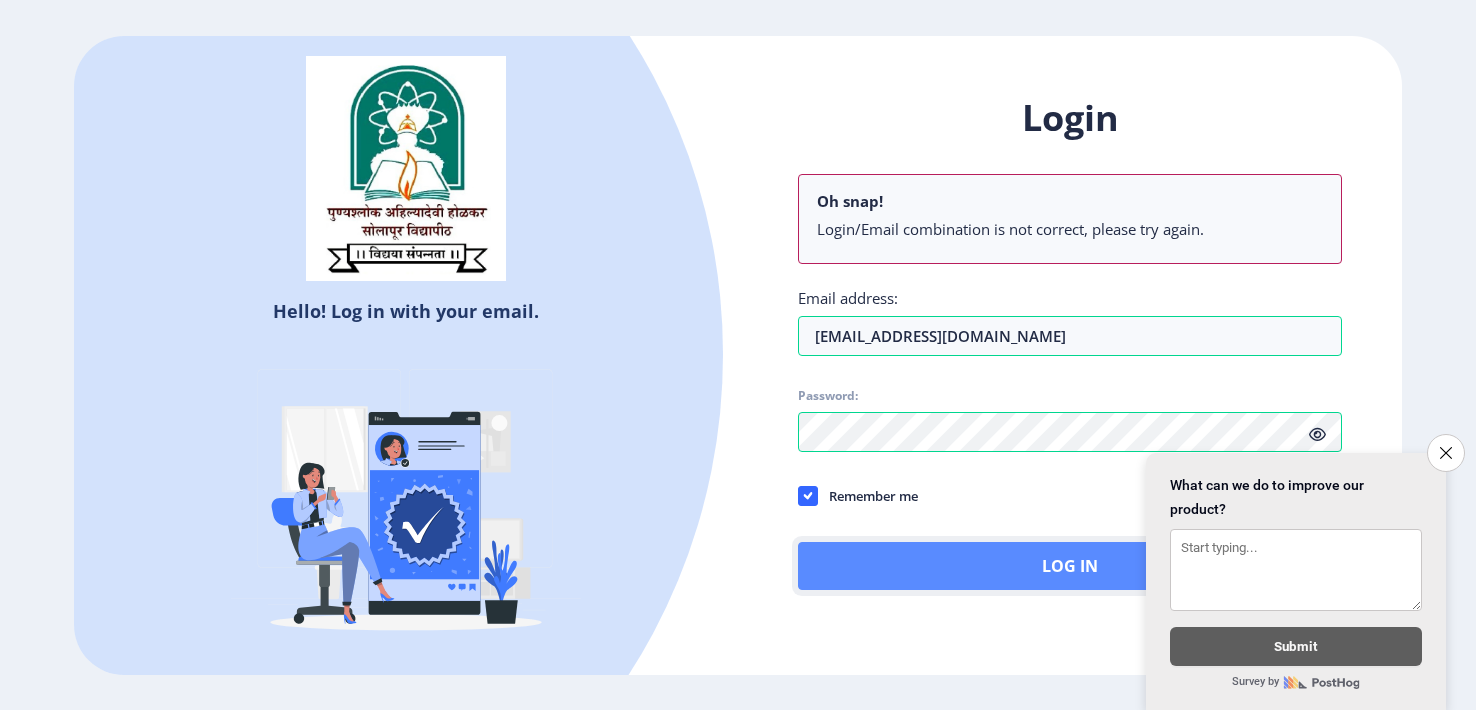 click on "Log In" 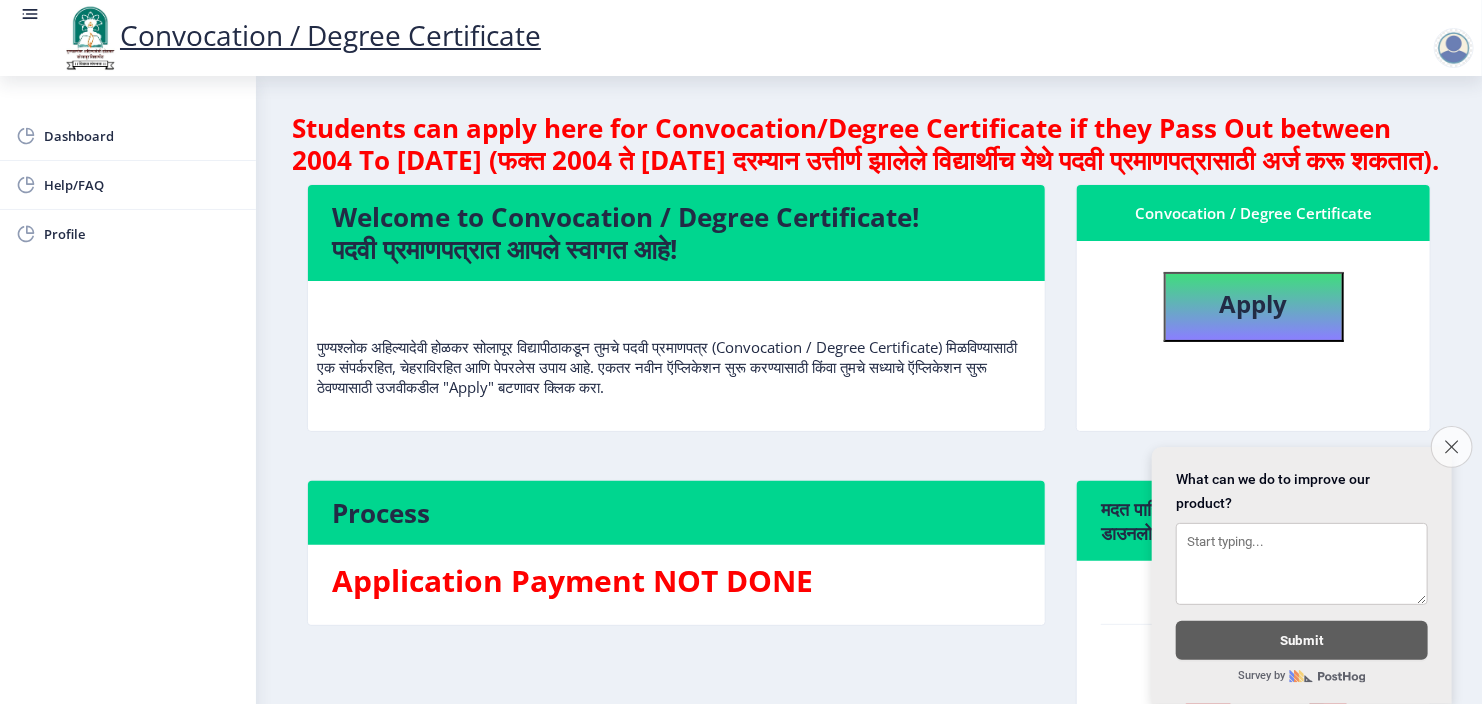 click 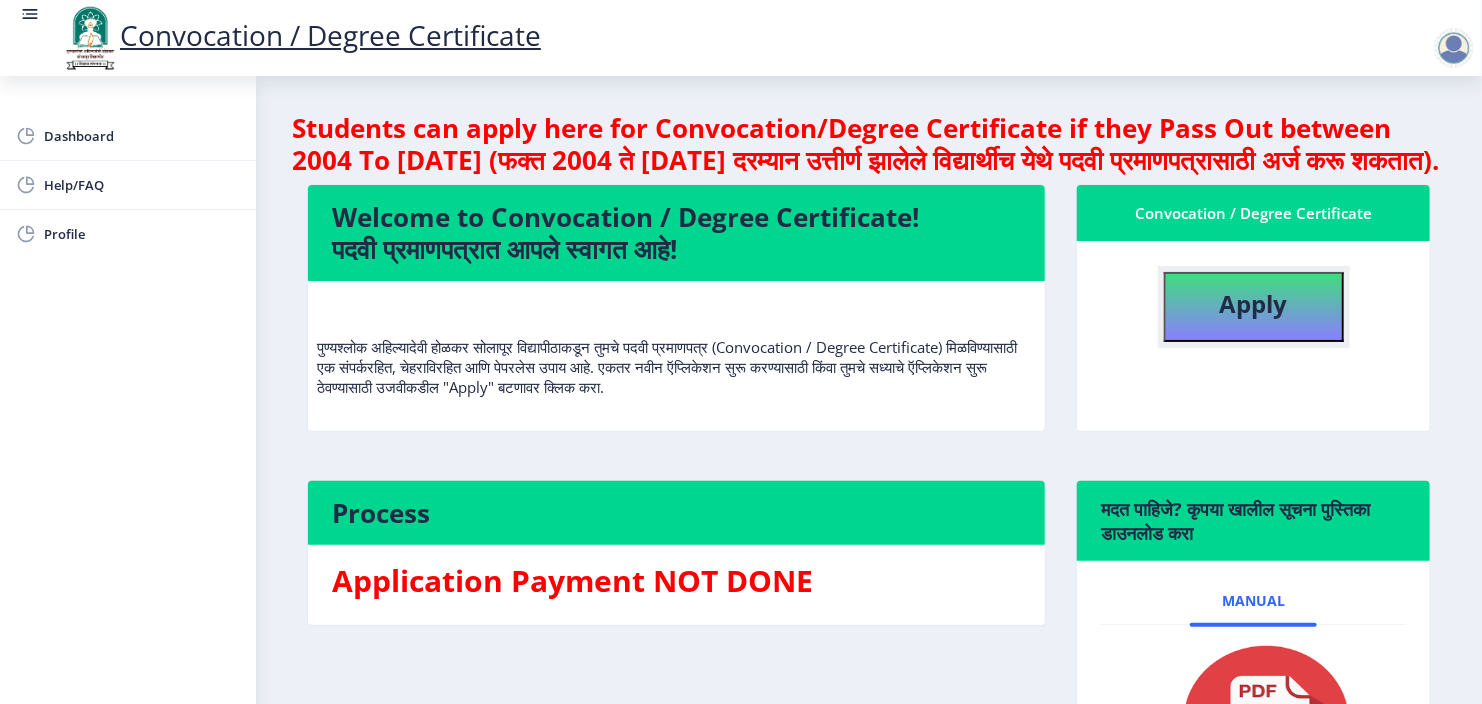 click on "Apply" 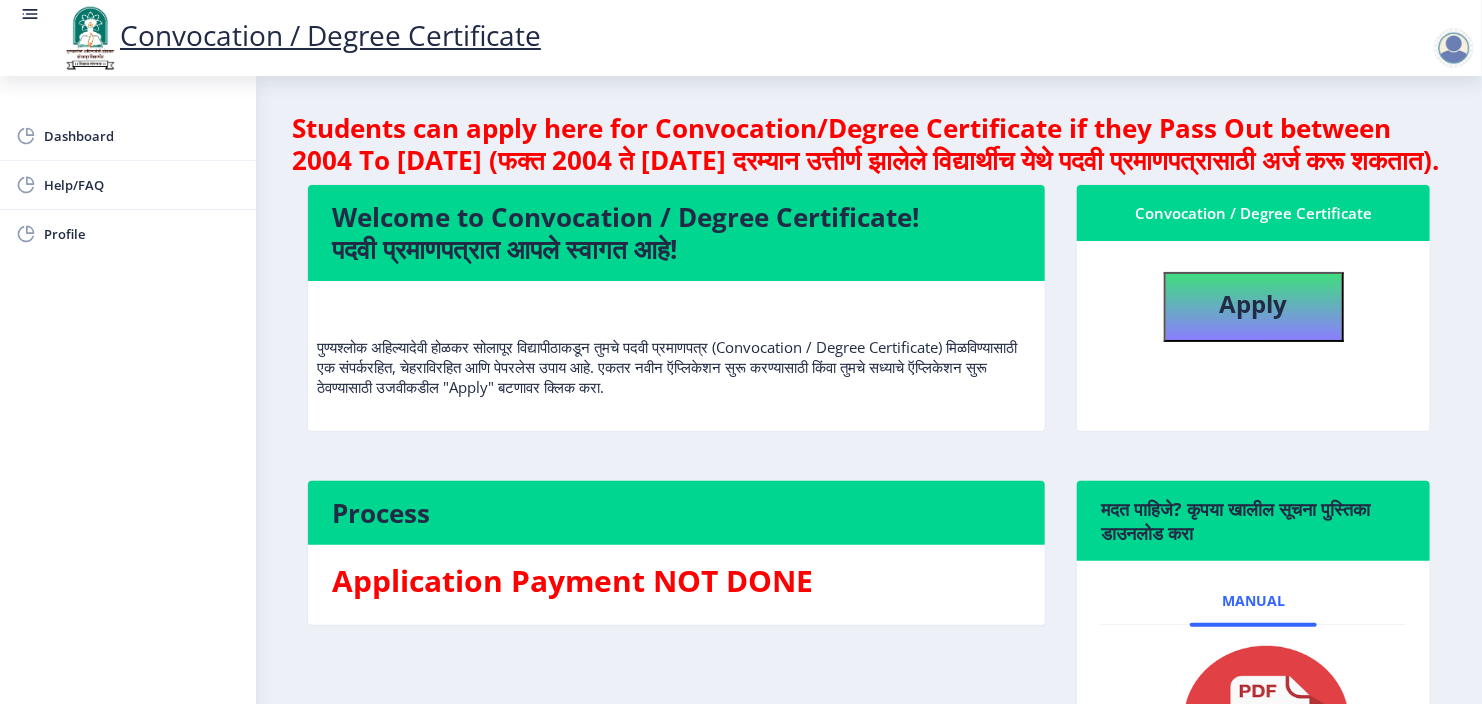 select 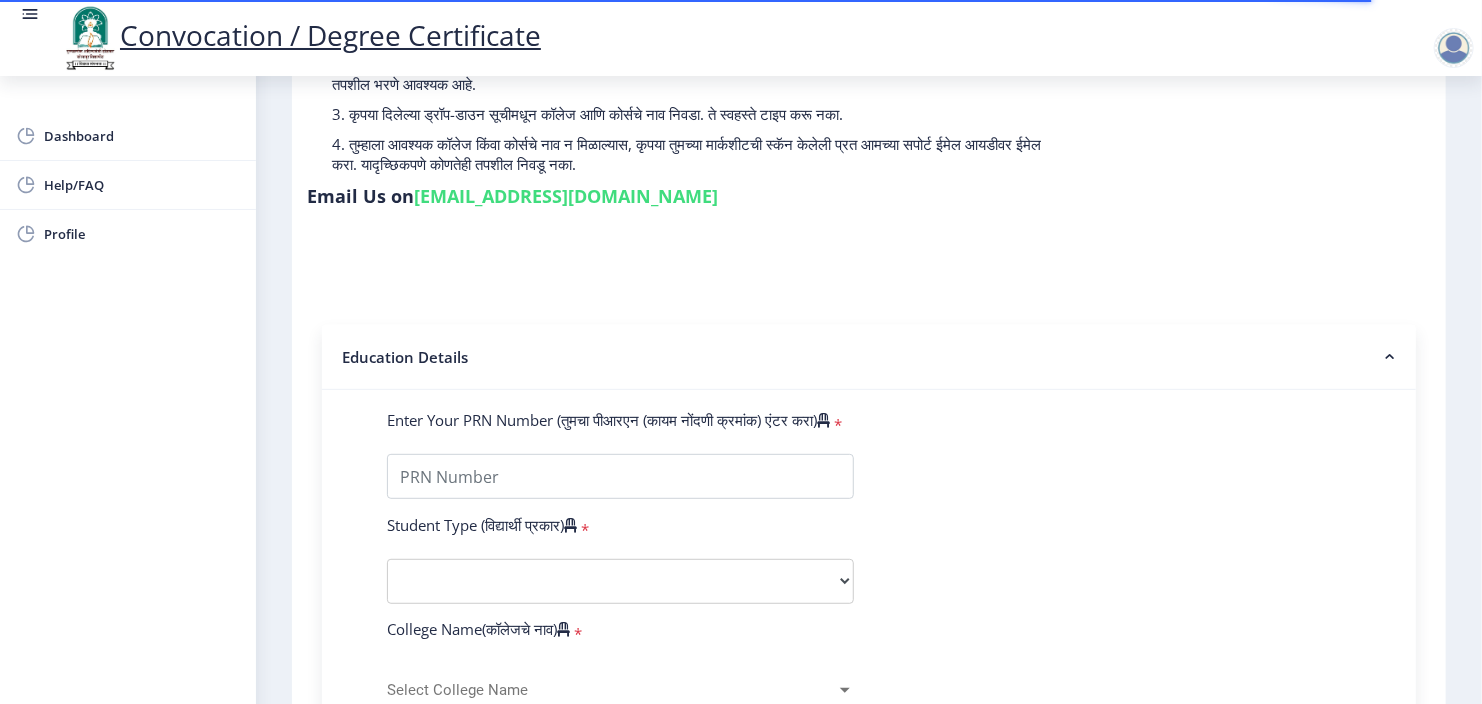 scroll, scrollTop: 280, scrollLeft: 0, axis: vertical 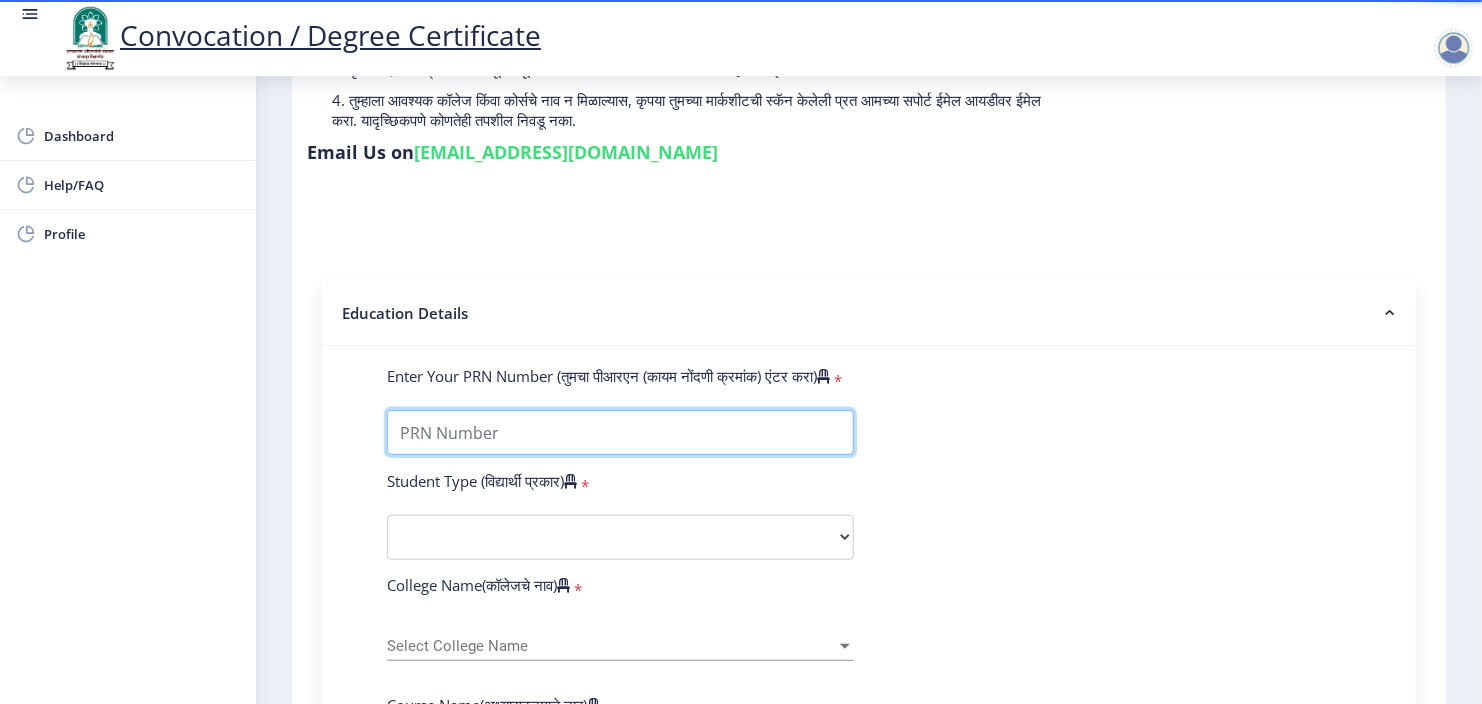 click on "Enter Your PRN Number (तुमचा पीआरएन (कायम नोंदणी क्रमांक) एंटर करा)" at bounding box center (620, 432) 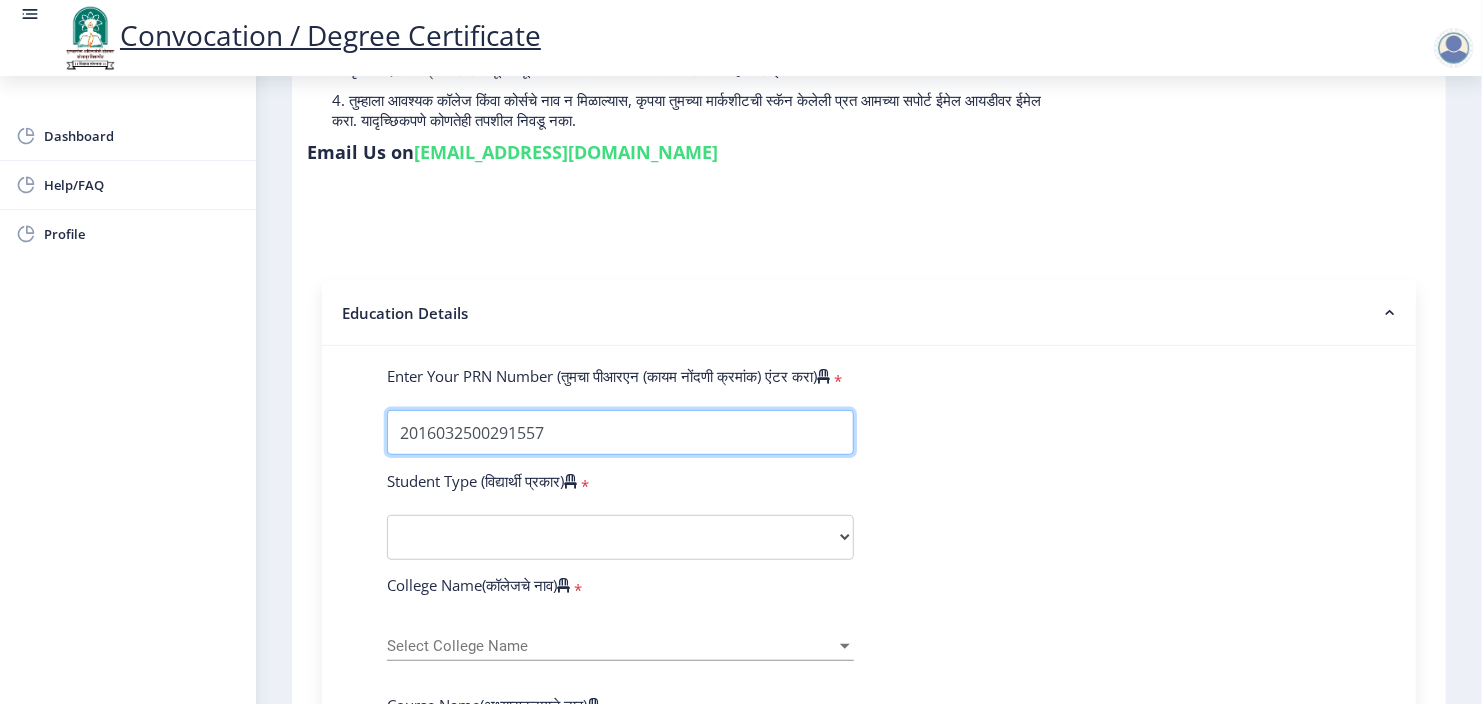 type on "2016032500291557" 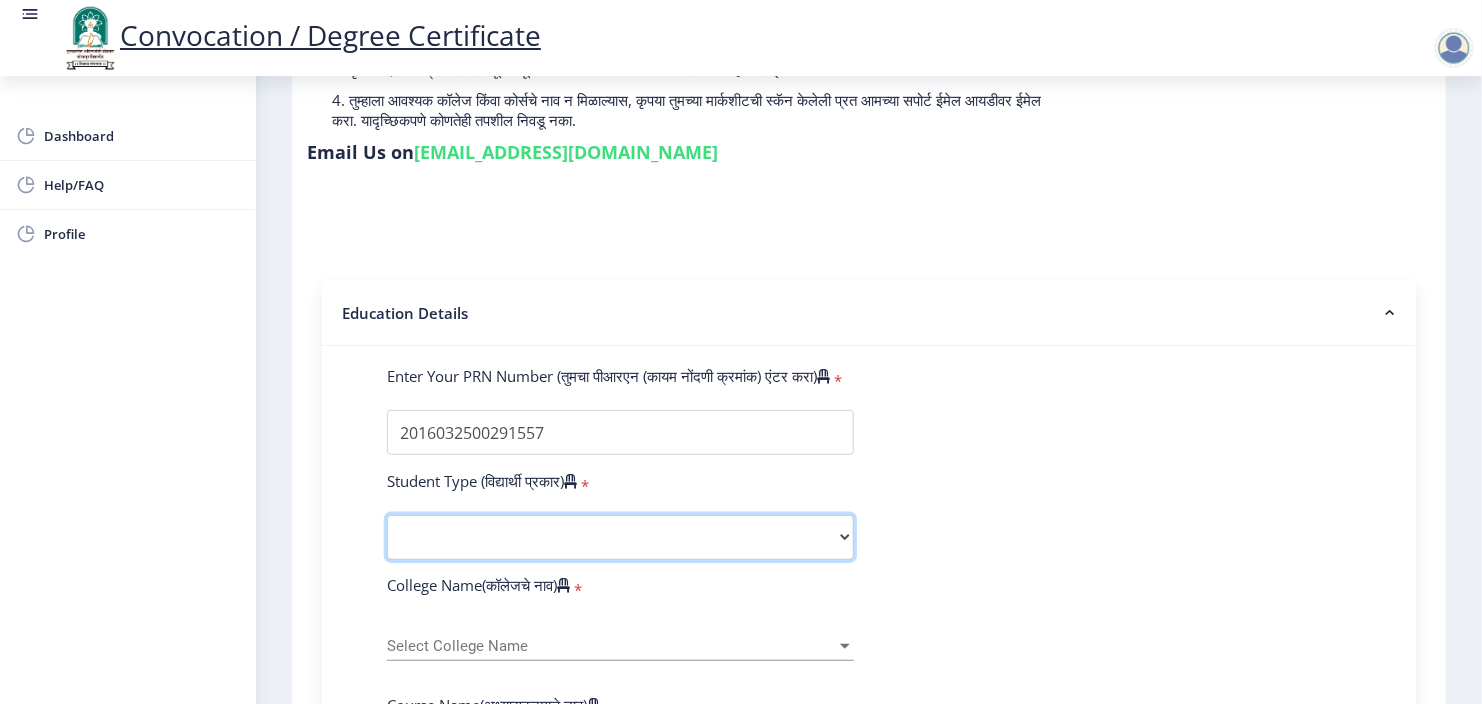 click on "Select Student Type Regular External" at bounding box center [620, 537] 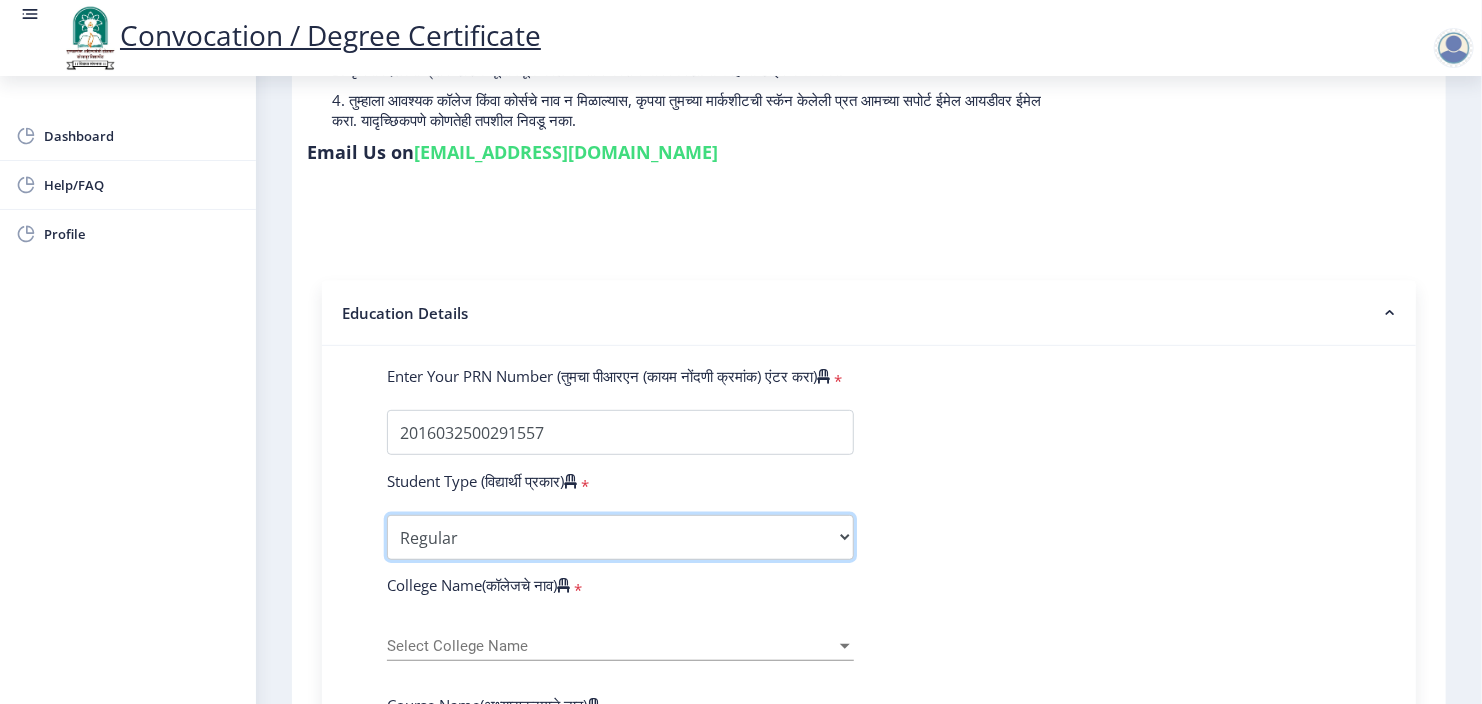 click on "Select Student Type Regular External" at bounding box center (620, 537) 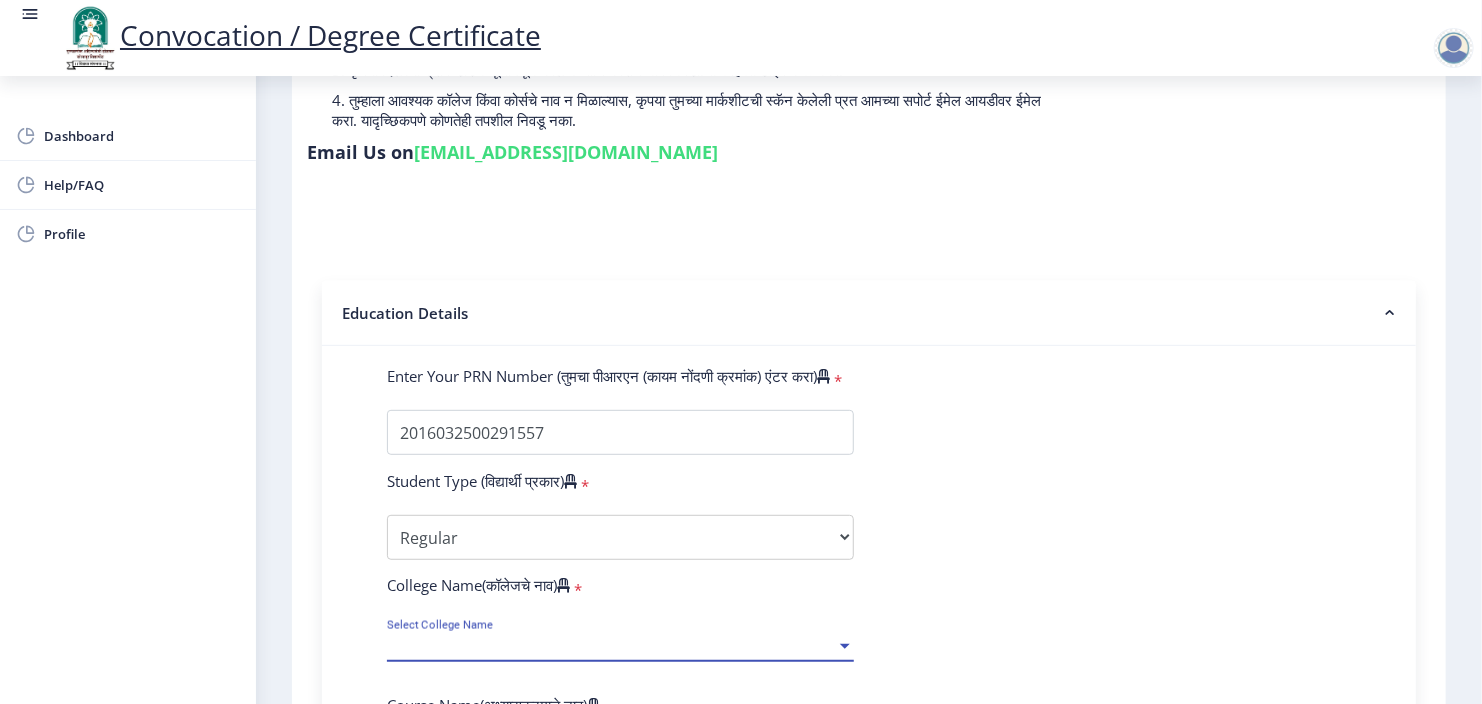 click on "Select College Name" at bounding box center (611, 646) 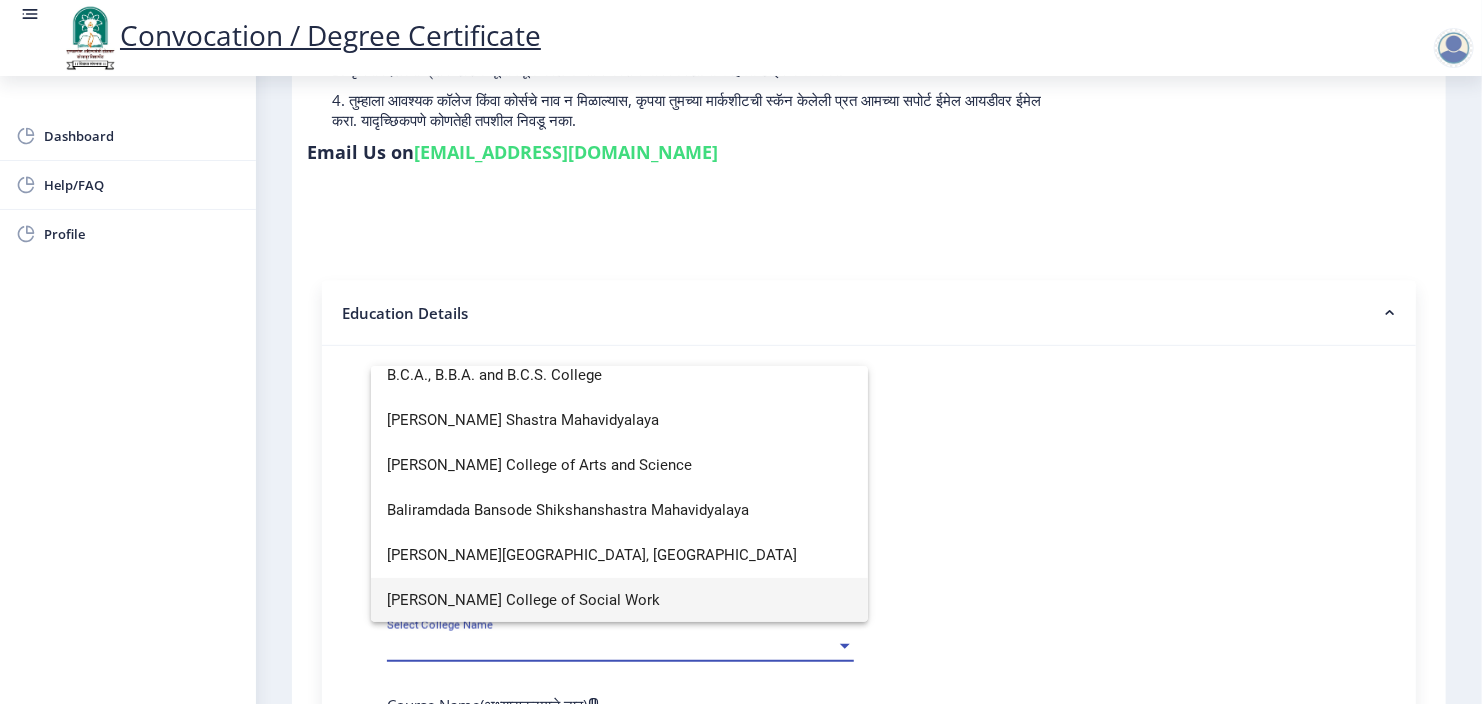 scroll, scrollTop: 373, scrollLeft: 0, axis: vertical 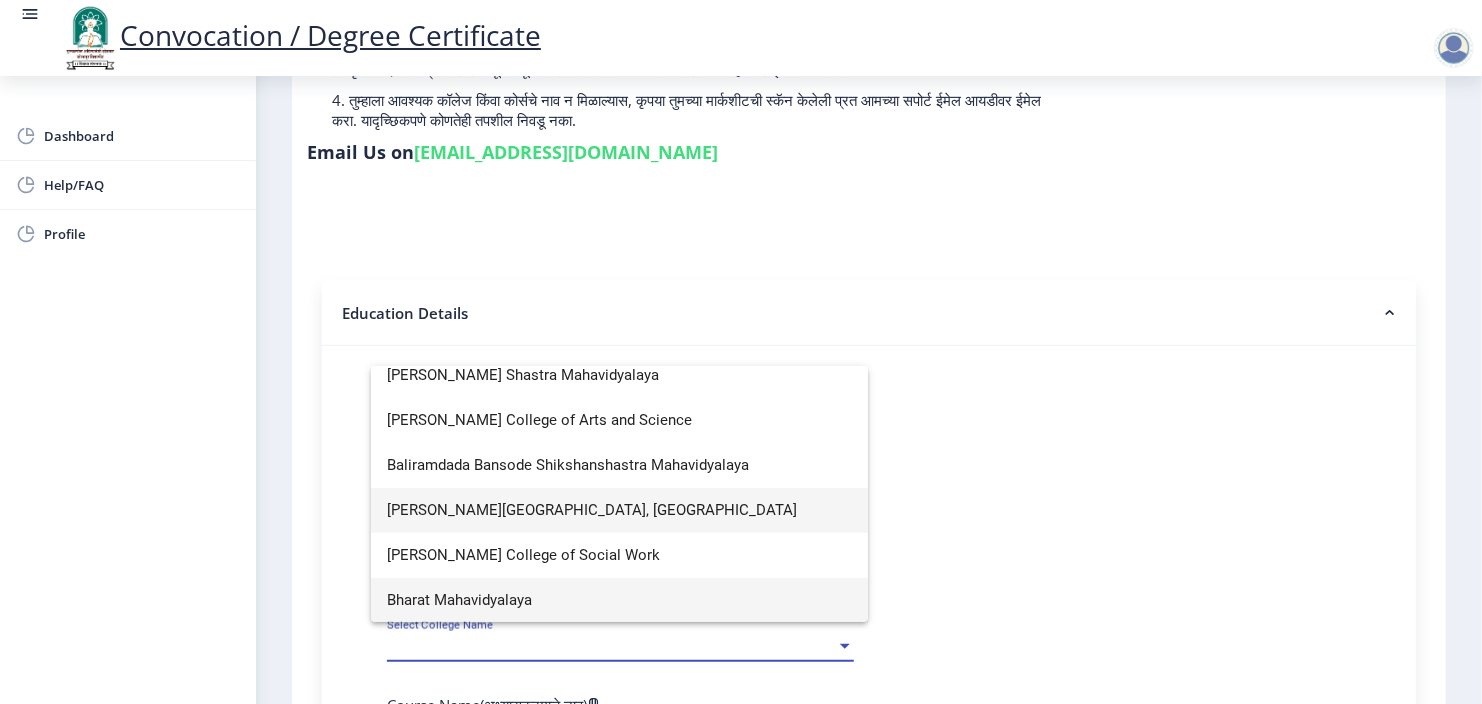 click on "[PERSON_NAME][GEOGRAPHIC_DATA], [GEOGRAPHIC_DATA]" at bounding box center [619, 510] 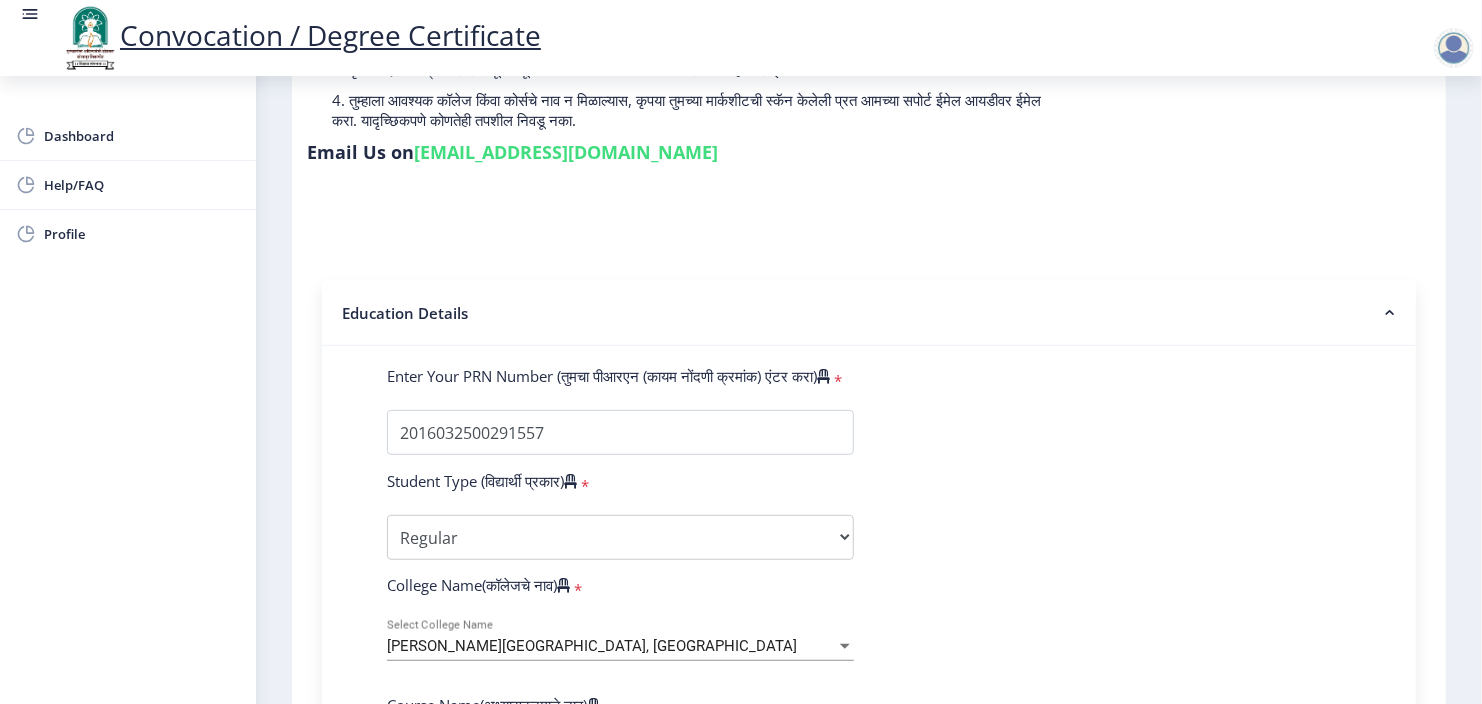 click on "Enter Your PRN Number (तुमचा पीआरएन (कायम नोंदणी क्रमांक) एंटर करा)   * Student Type (विद्यार्थी प्रकार)    * Select Student Type Regular External College Name(कॉलेजचे नाव)   * [PERSON_NAME] Institute of Technology, Barshi Select College Name Course Name(अभ्यासक्रमाचे नाव)   * Select Course Name Select Course Name Enter passing Year(उत्तीर्ण वर्ष प्रविष्ट करा)   *  2025   2024   2023   2022   2021   2020   2019   2018   2017   2016   2015   2014   2013   2012   2011   2010   2009   2008   2007   2006   2005   2004   2003   2002   2001   2000   1999   1998   1997   1996   1995   1994   1993   1992   1991   1990   1989   1988   1987   1986   1985   1984   1983   1982   1981   1980   1979   1978   1977   1976  Enter Passing Month(उत्तीर्ण महिना प्रविष्ट करा)" 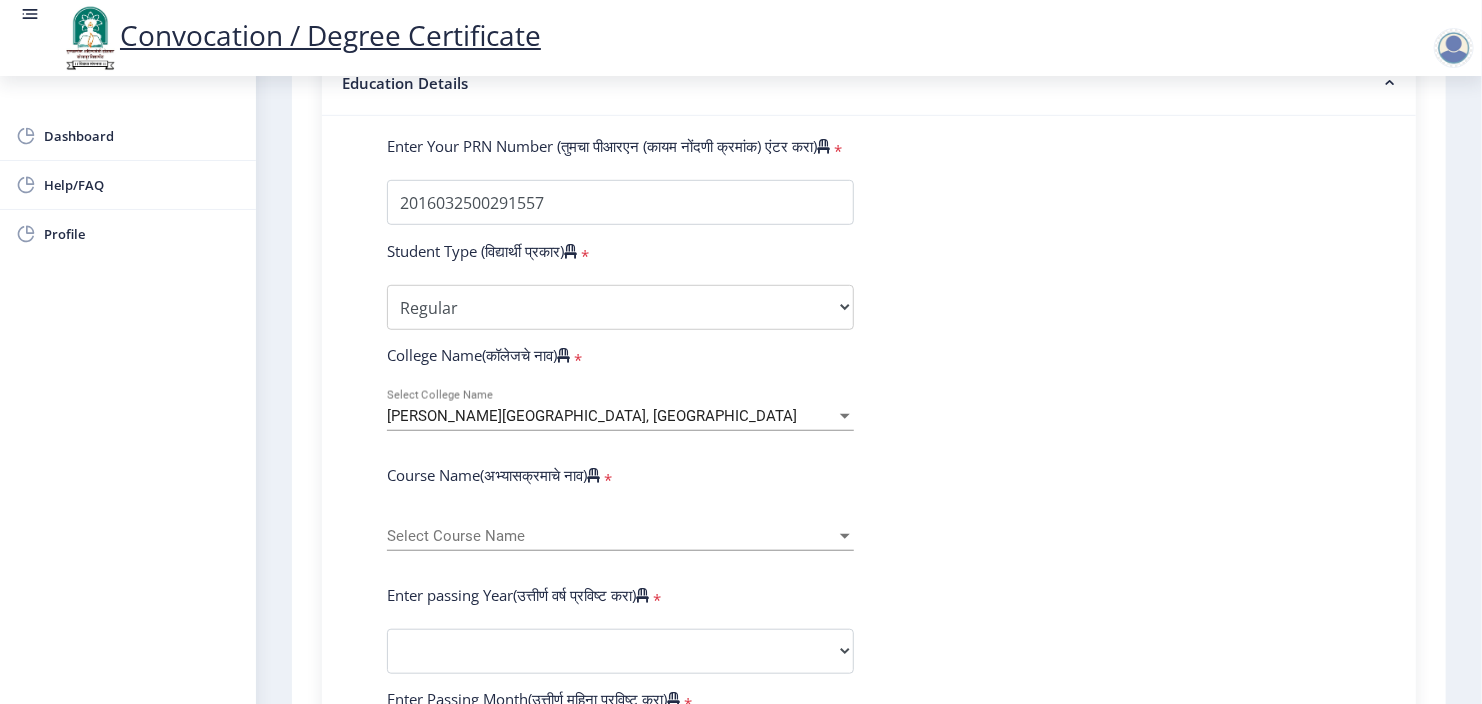scroll, scrollTop: 640, scrollLeft: 0, axis: vertical 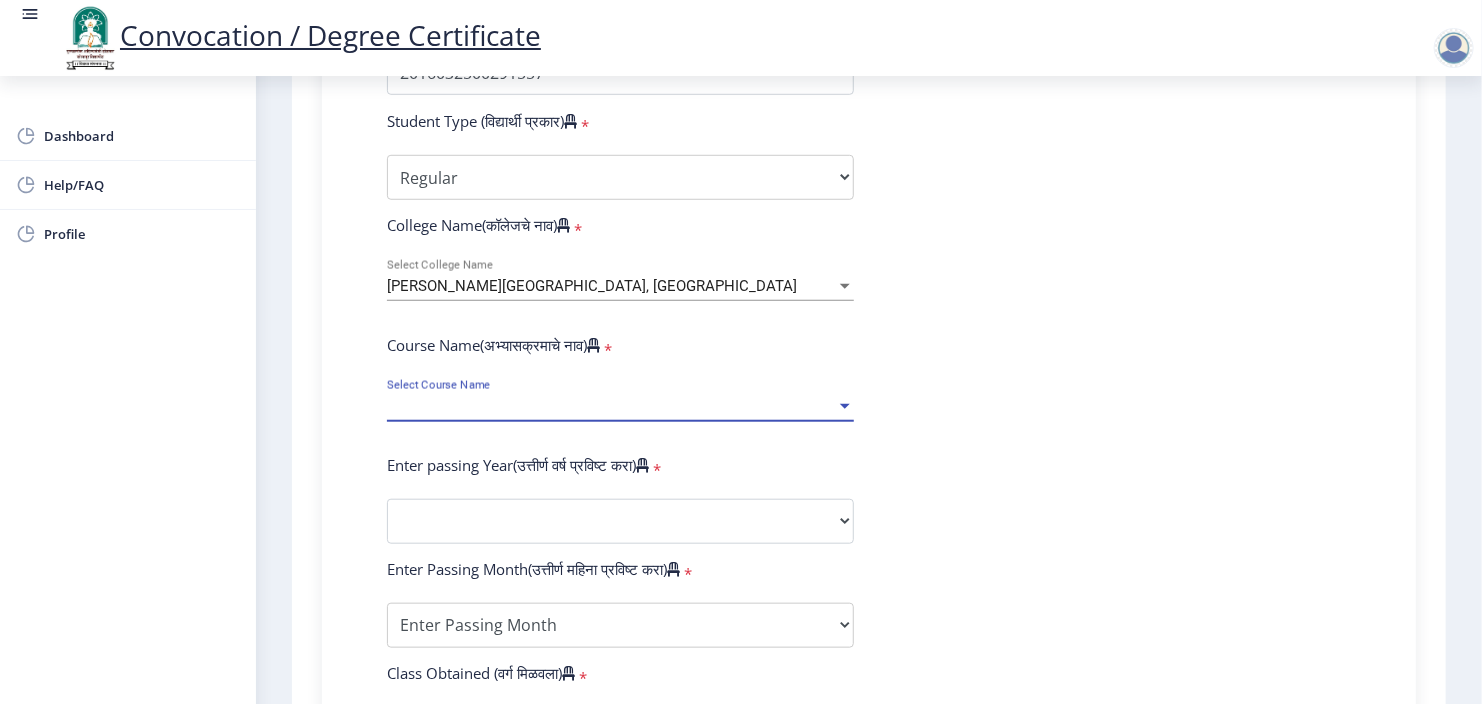 click at bounding box center (845, 406) 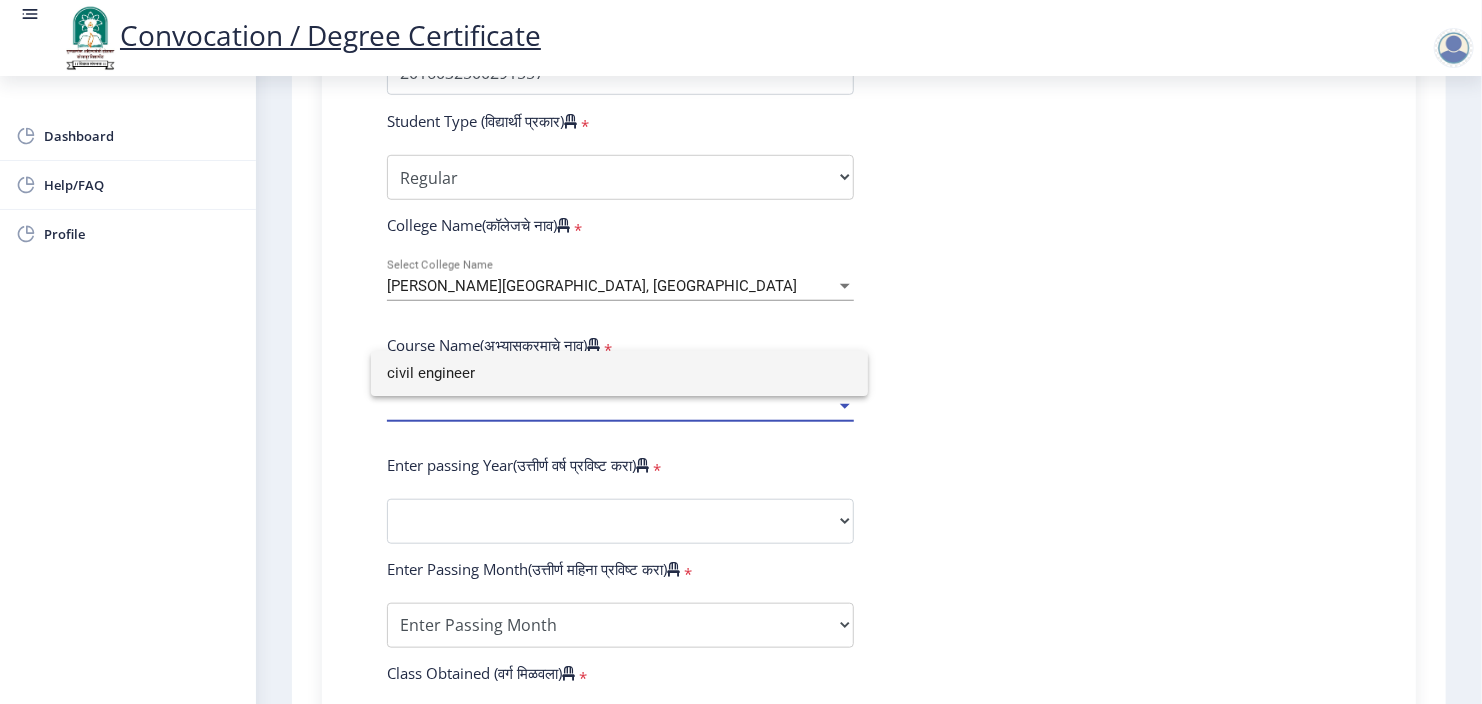 type on "civil engineer" 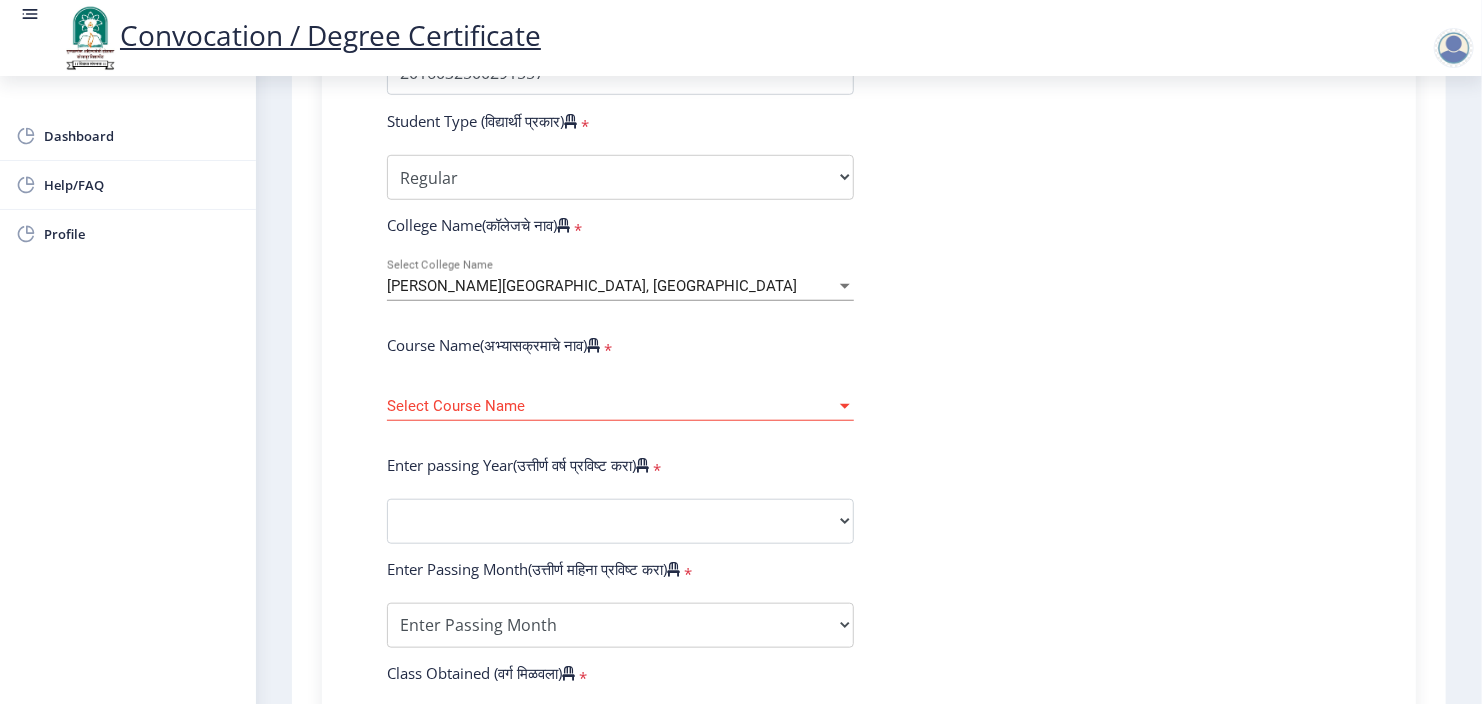 click on "Select Course Name Select Course Name" 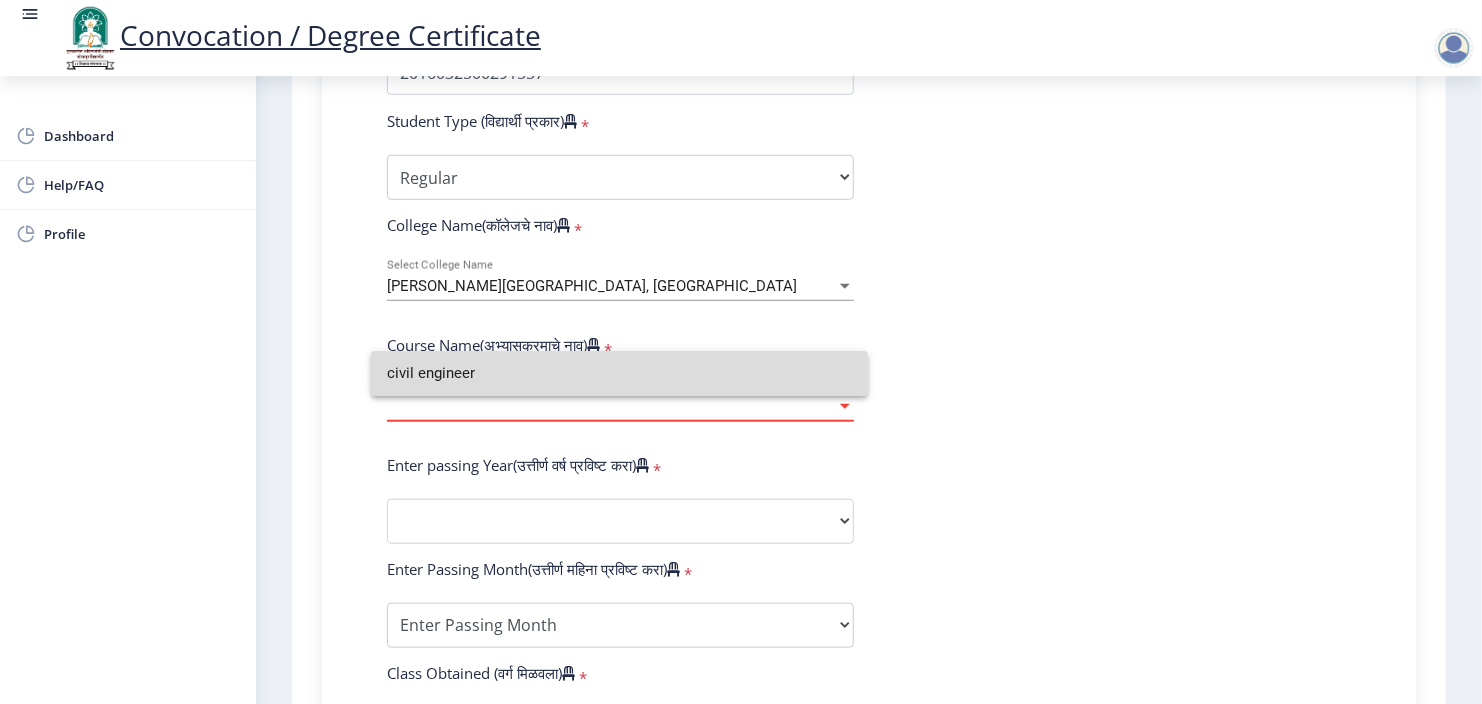 click on "civil engineer" at bounding box center (619, 373) 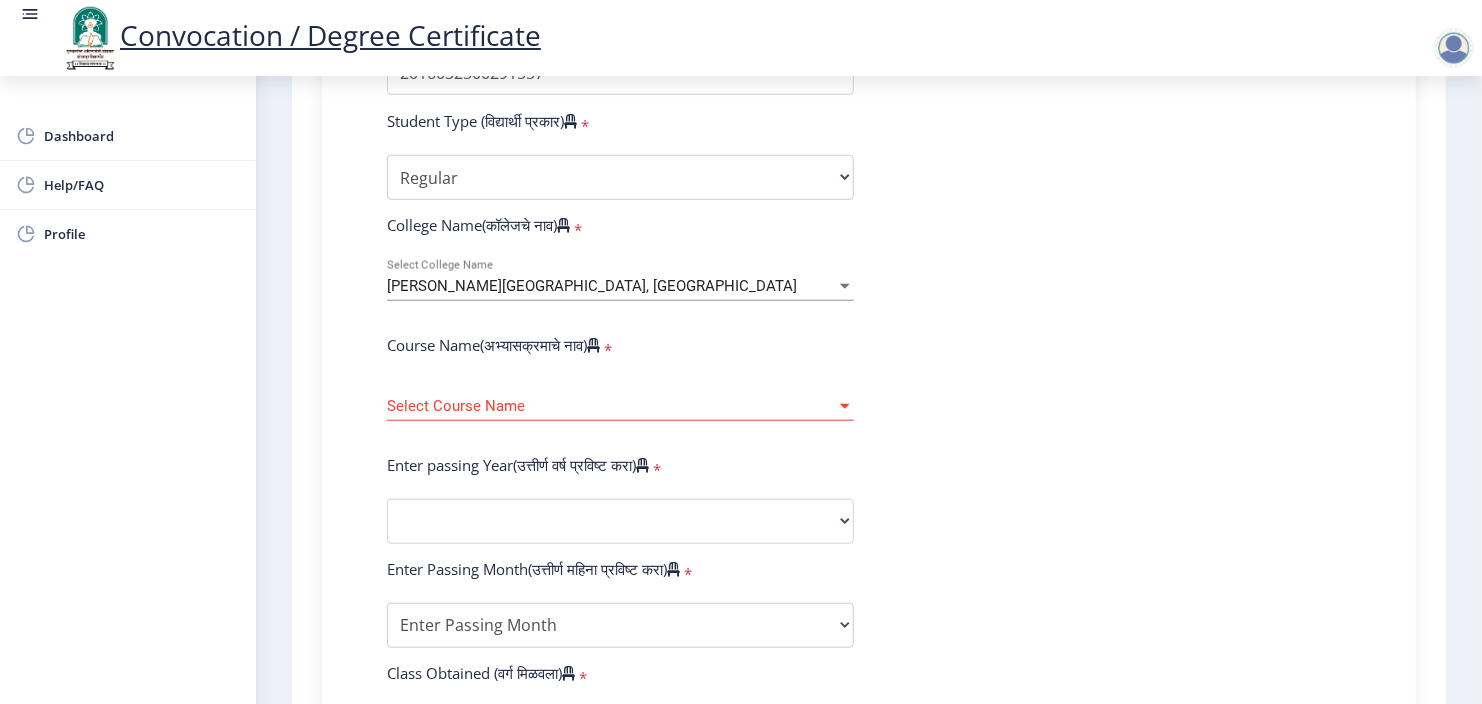 click on "Enter Your PRN Number (तुमचा पीआरएन (कायम नोंदणी क्रमांक) एंटर करा)   * Student Type (विद्यार्थी प्रकार)    * Select Student Type Regular External College Name(कॉलेजचे नाव)   * [PERSON_NAME] Institute of Technology, Barshi Select College Name Course Name(अभ्यासक्रमाचे नाव)   * Select Course Name Select Course Name Enter passing Year(उत्तीर्ण वर्ष प्रविष्ट करा)   *  2025   2024   2023   2022   2021   2020   2019   2018   2017   2016   2015   2014   2013   2012   2011   2010   2009   2008   2007   2006   2005   2004   2003   2002   2001   2000   1999   1998   1997   1996   1995   1994   1993   1992   1991   1990   1989   1988   1987   1986   1985   1984   1983   1982   1981   1980   1979   1978   1977   1976  Enter Passing Month(उत्तीर्ण महिना प्रविष्ट करा)" 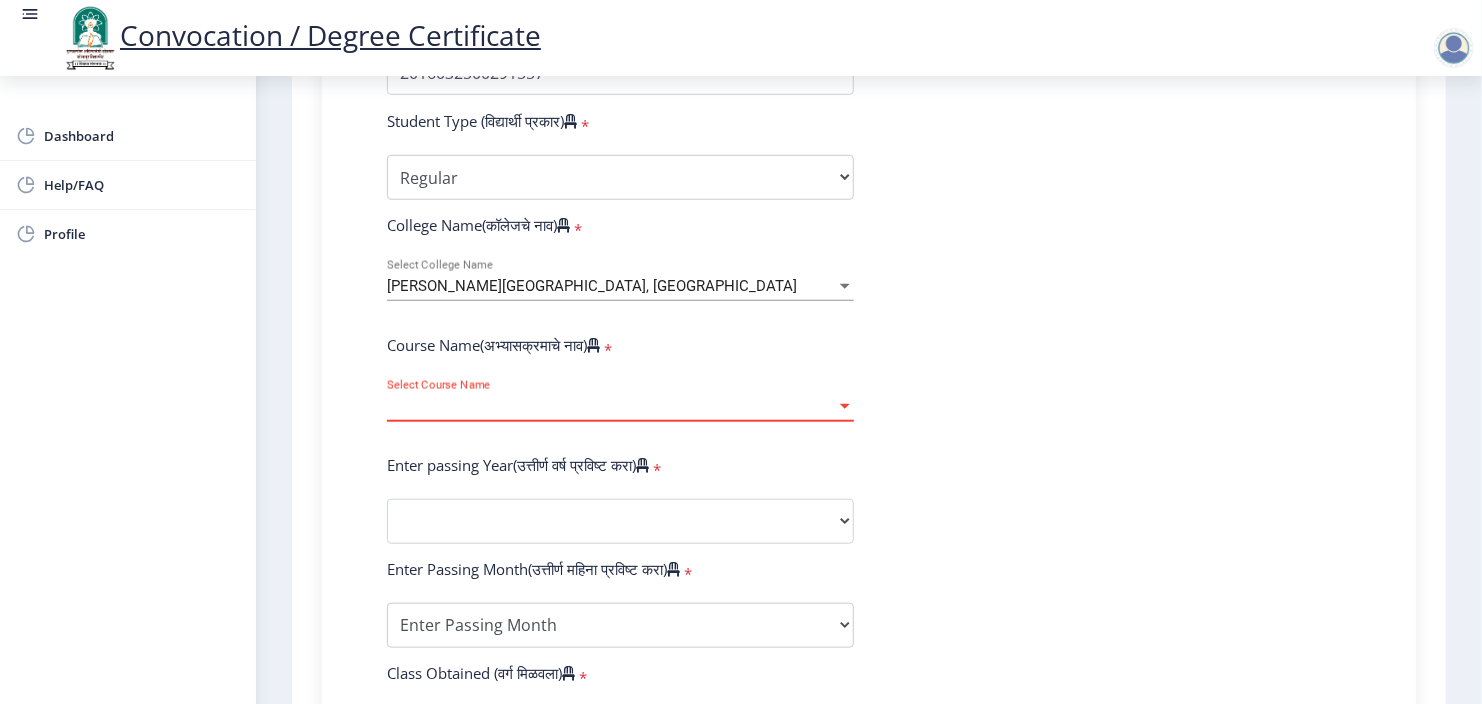 click on "Select Course Name" at bounding box center (611, 406) 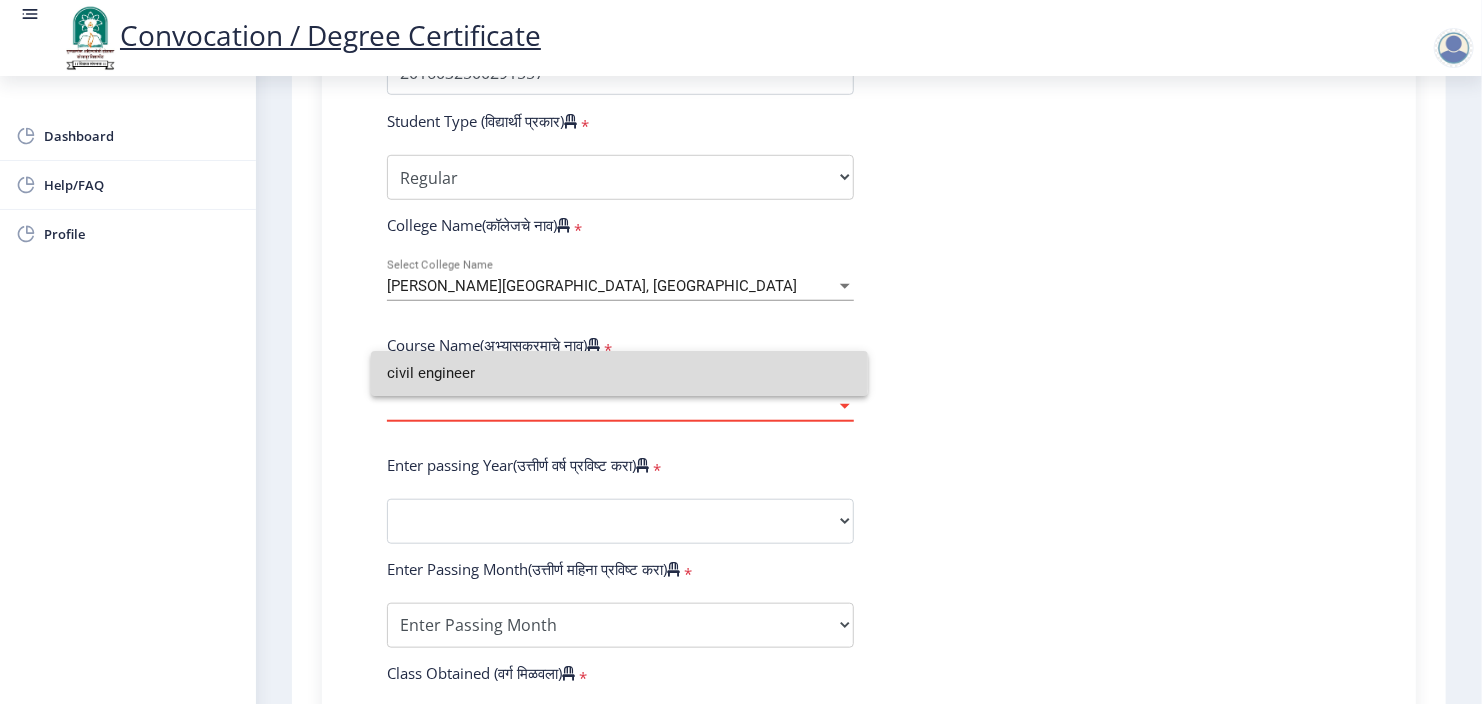 click on "civil engineer" at bounding box center [619, 373] 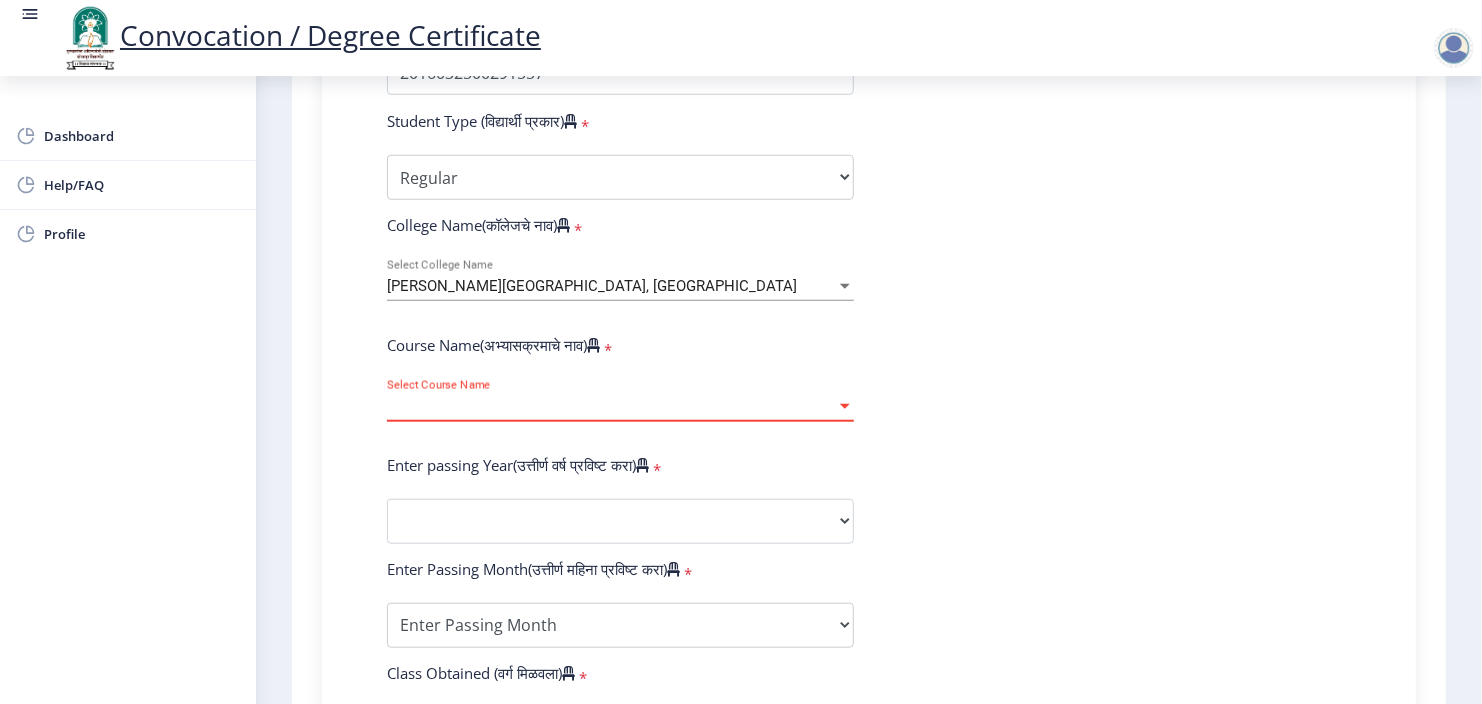 click at bounding box center (845, 406) 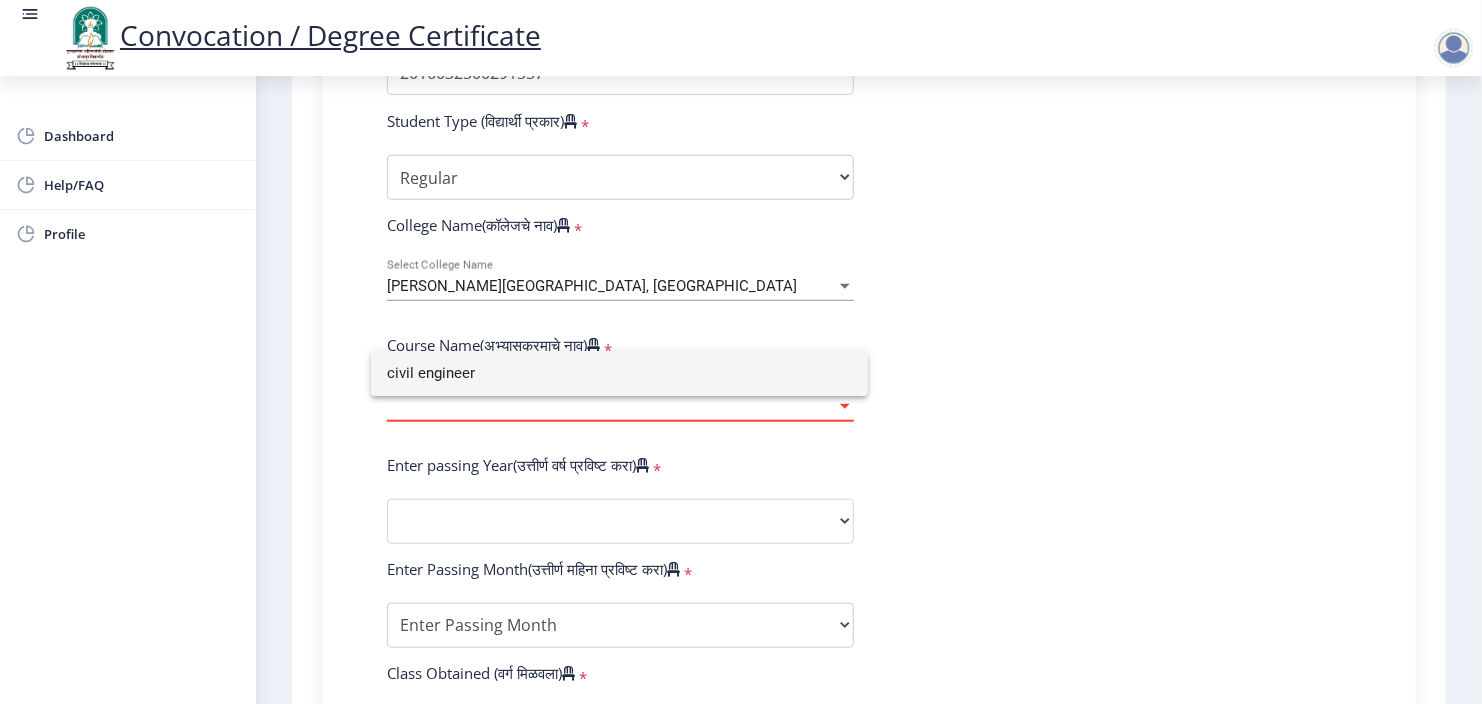 click on "civil engineer" at bounding box center [619, 373] 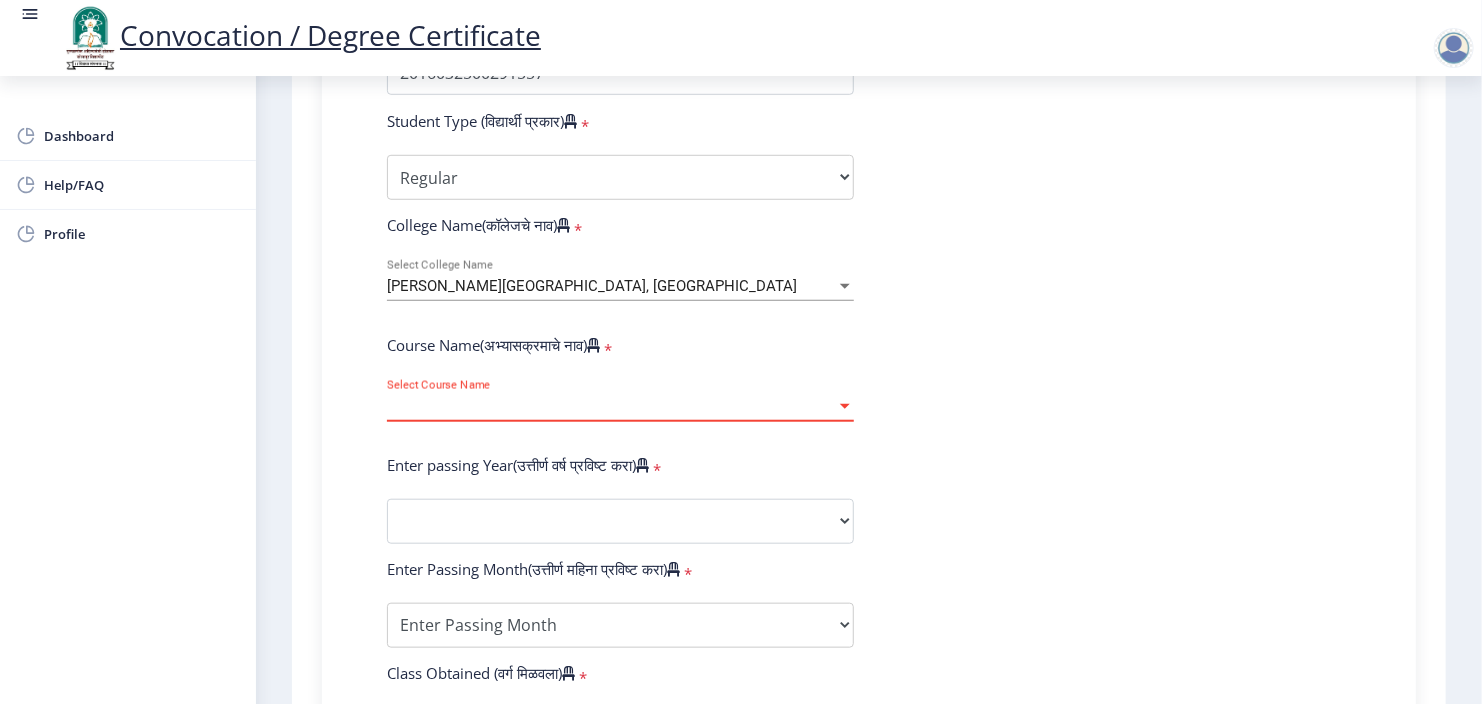 click at bounding box center [845, 406] 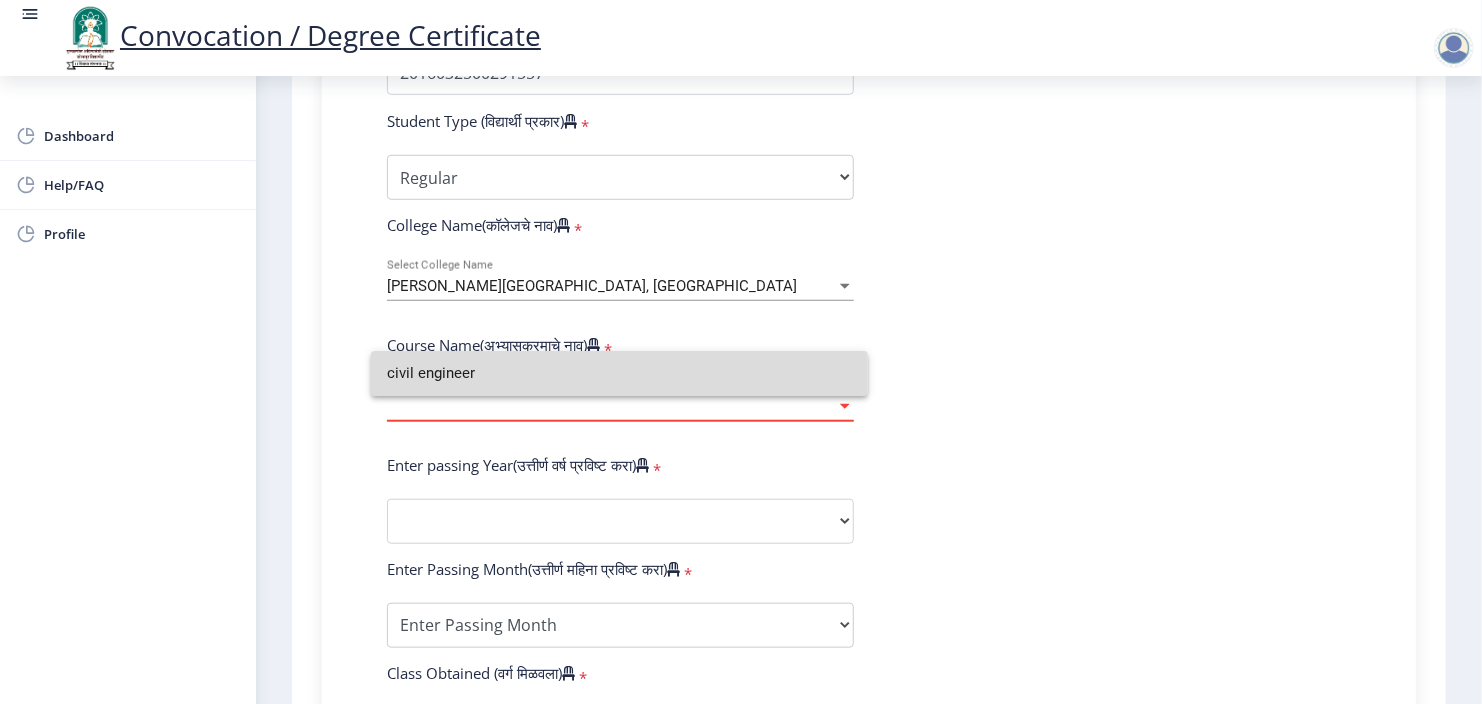 click on "civil engineer" at bounding box center [619, 373] 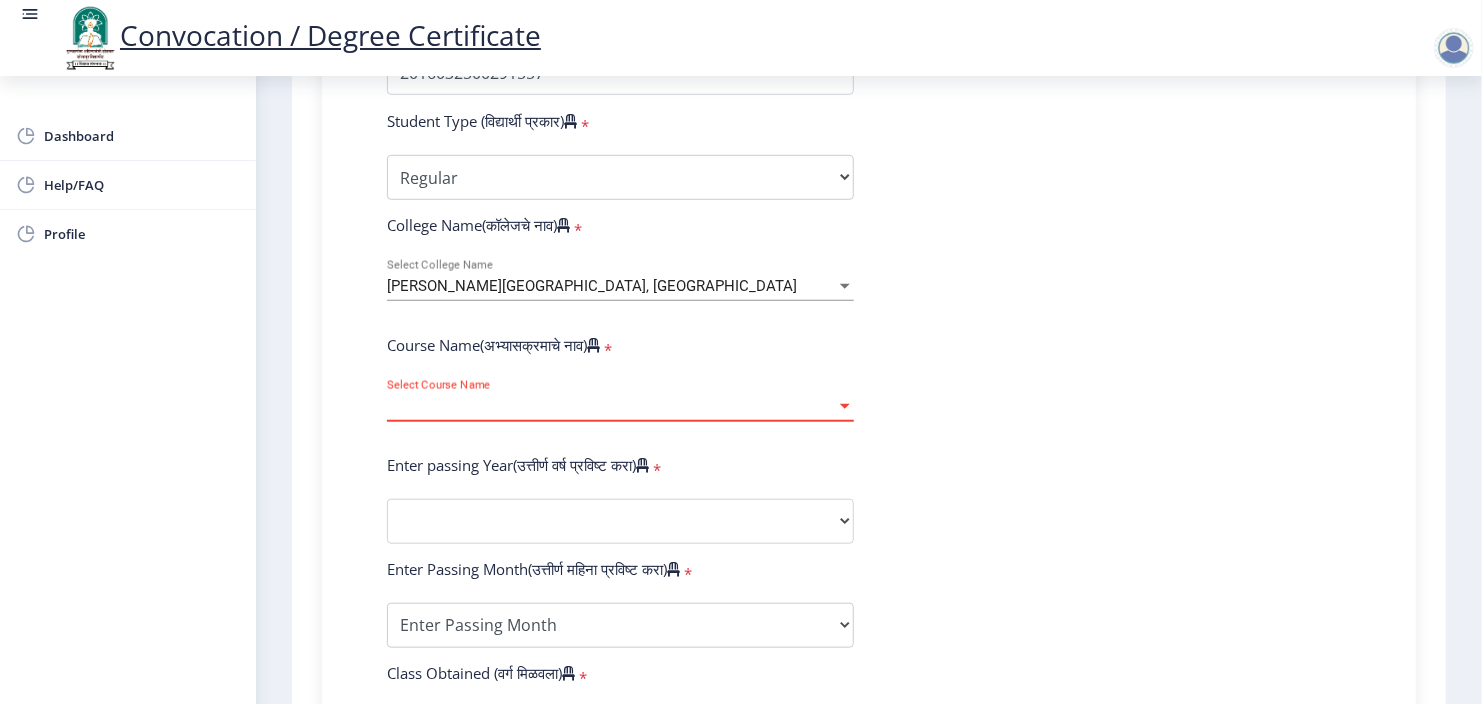 click at bounding box center (845, 406) 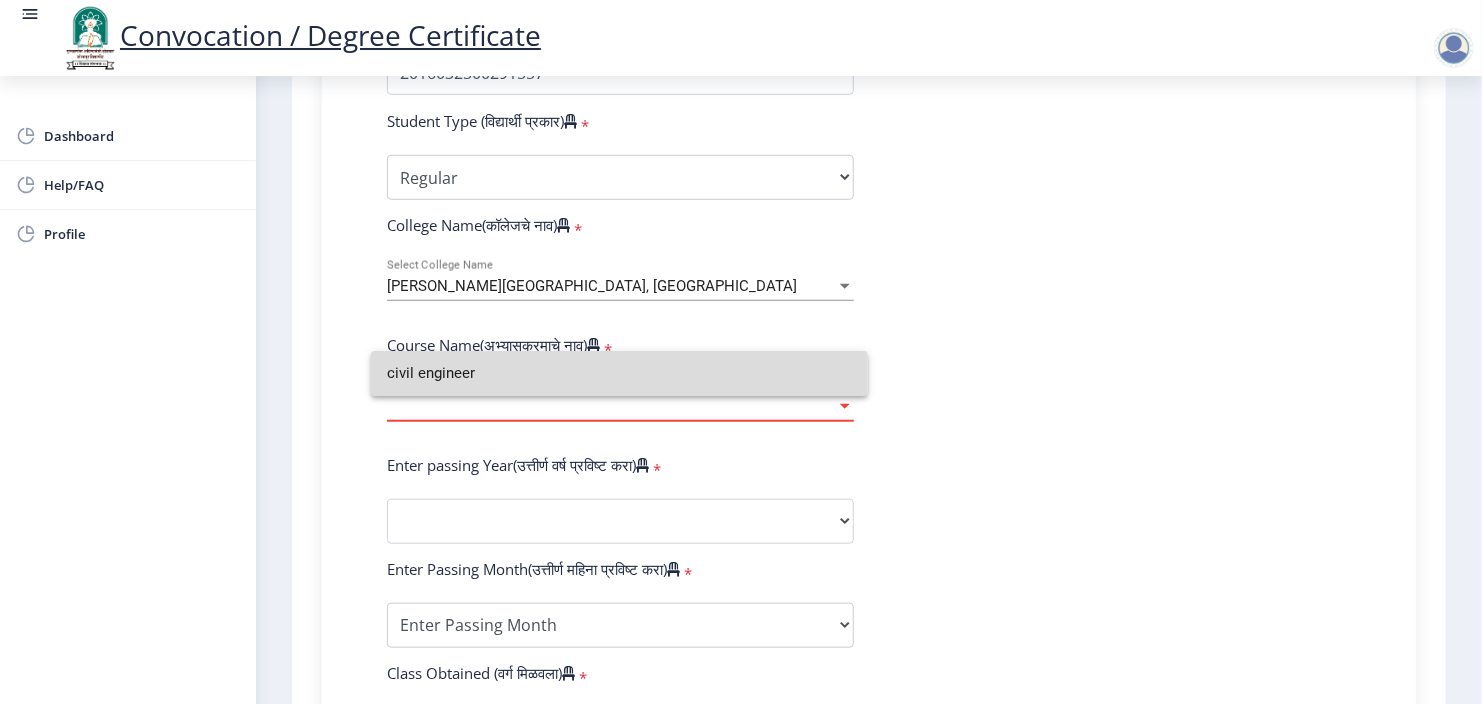 click on "civil engineer" at bounding box center [619, 373] 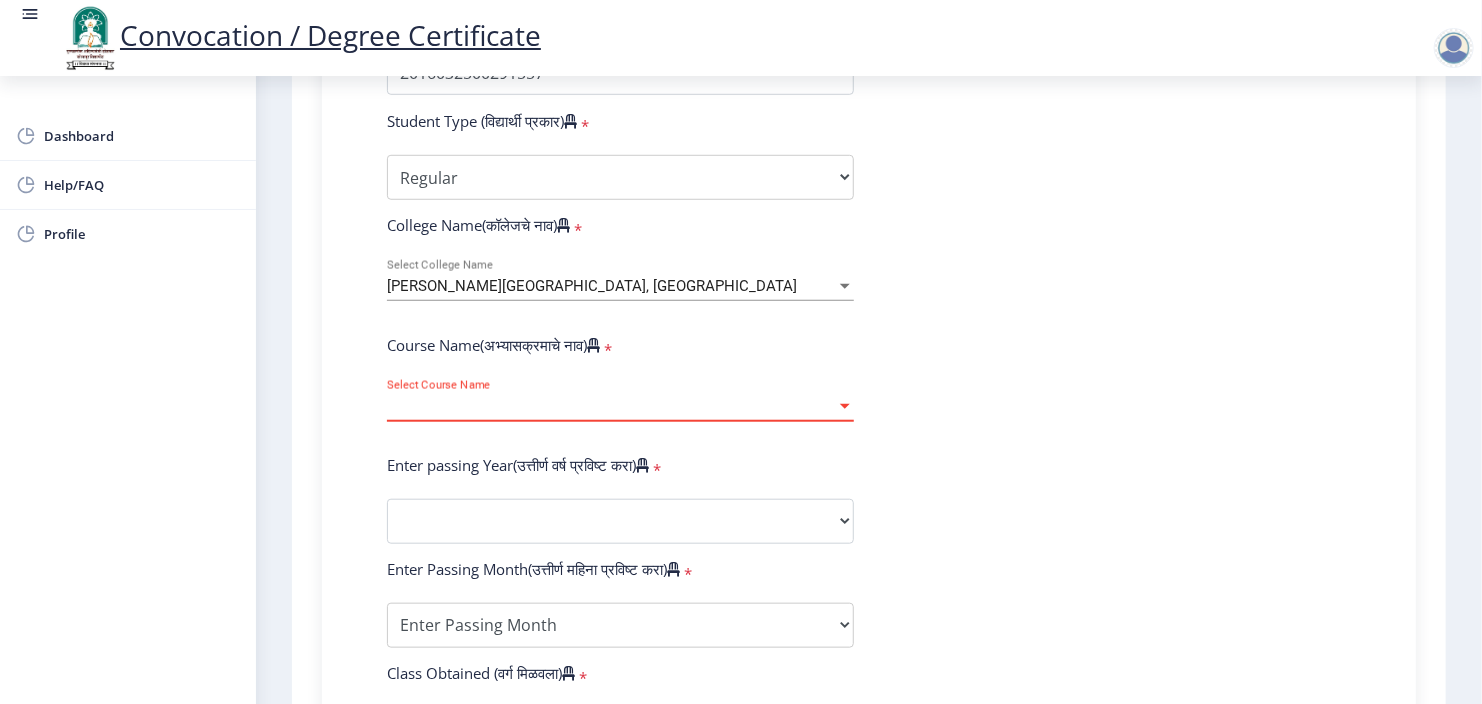 click at bounding box center [845, 406] 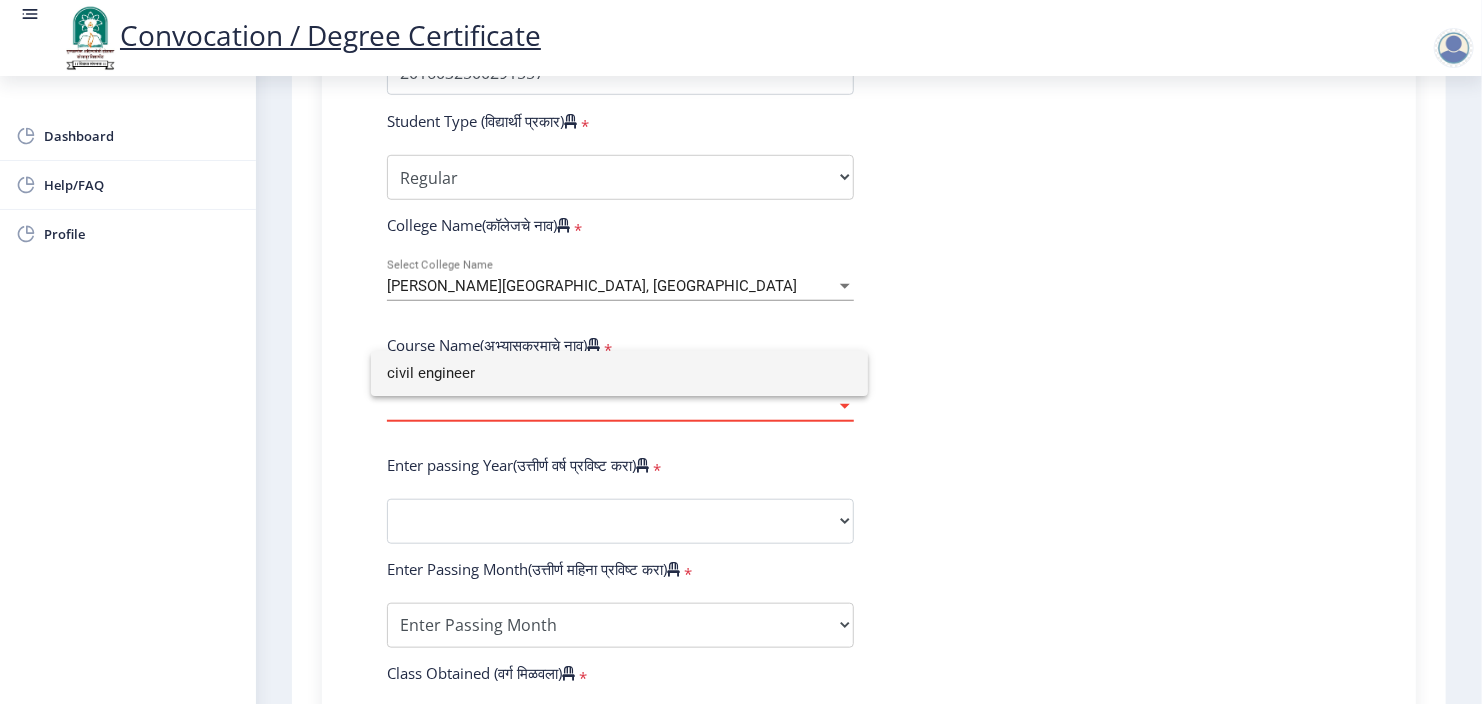 click 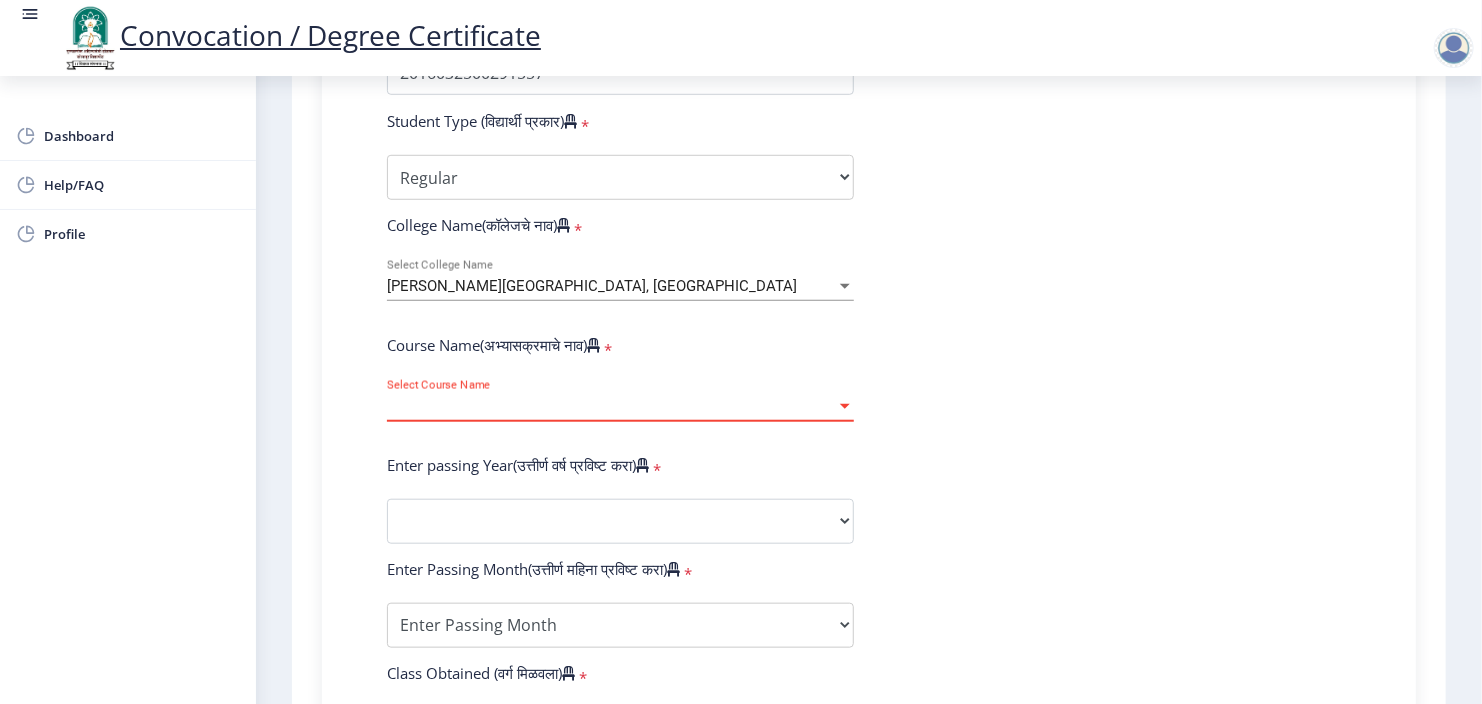 click on "Select Course Name" at bounding box center (611, 406) 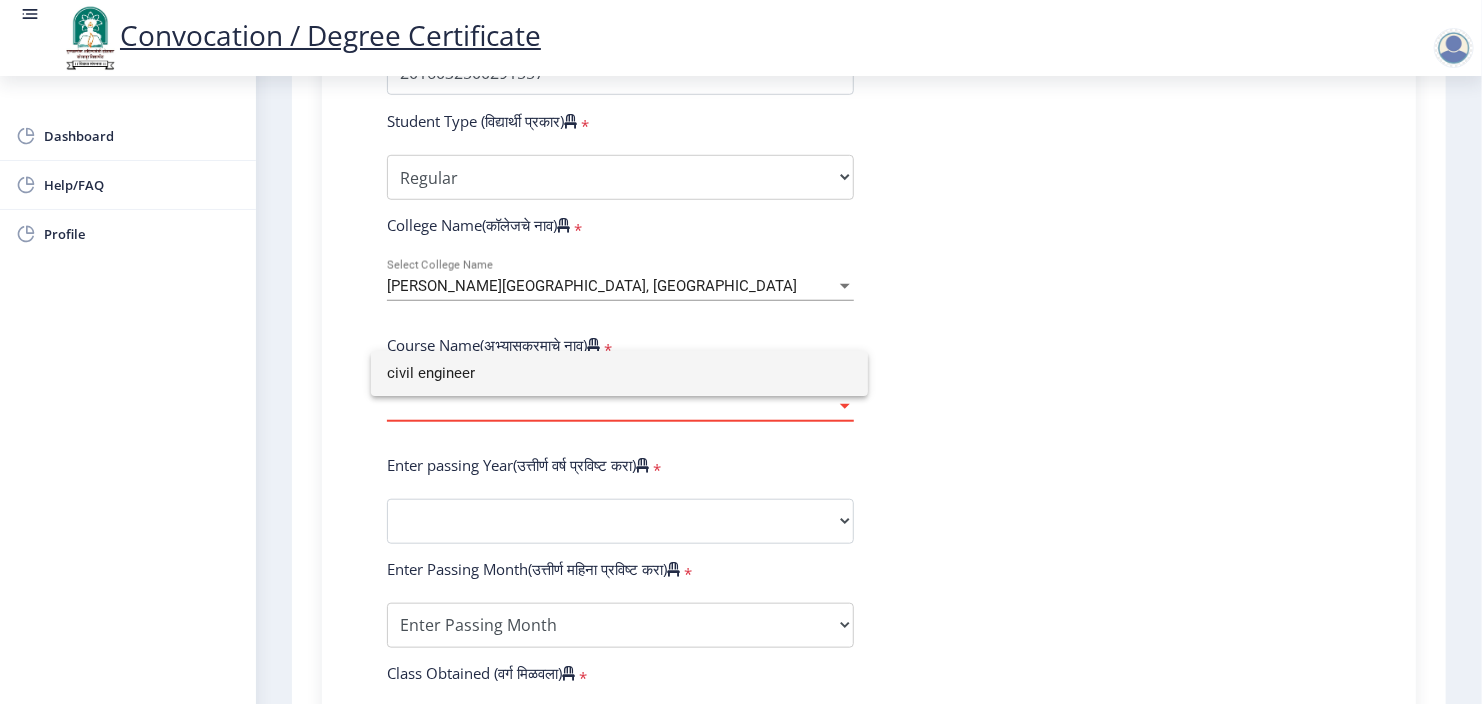 click 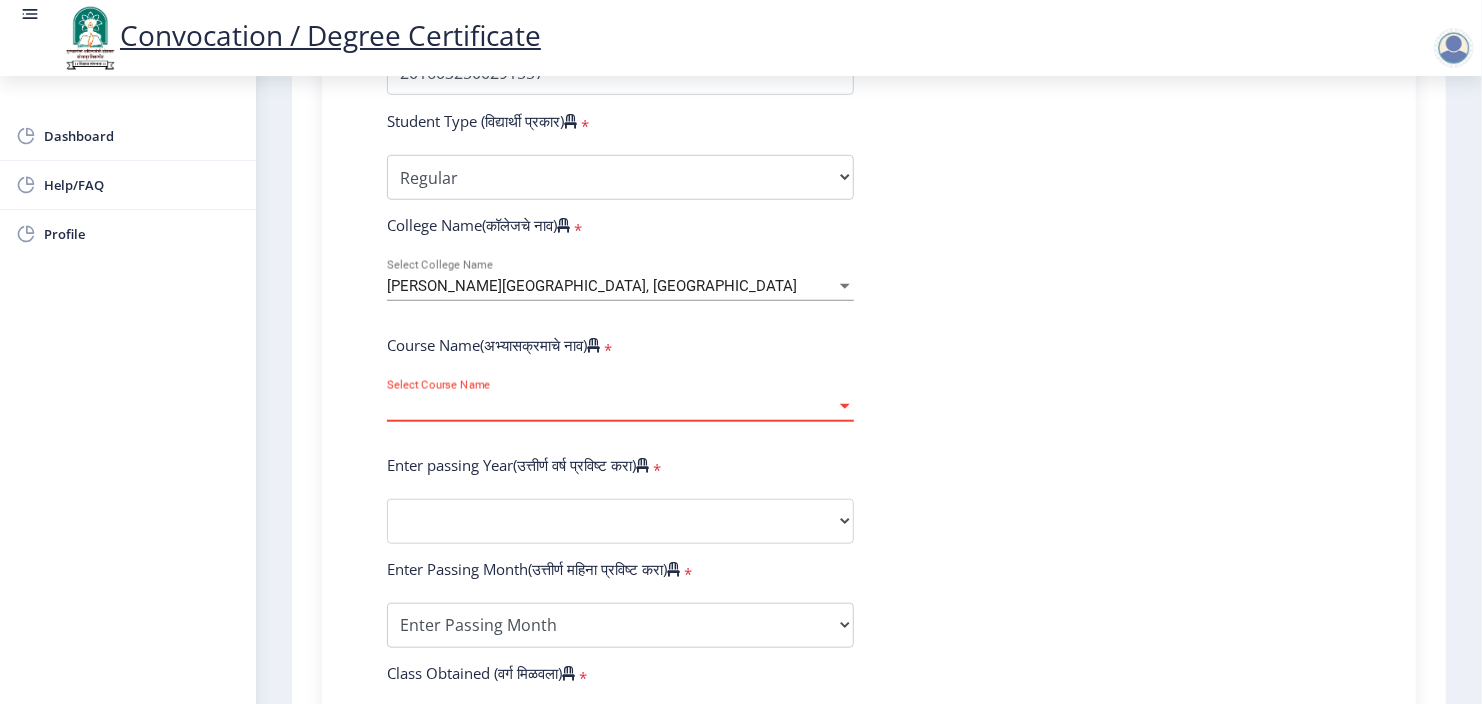 click on "Select Course Name" at bounding box center [611, 406] 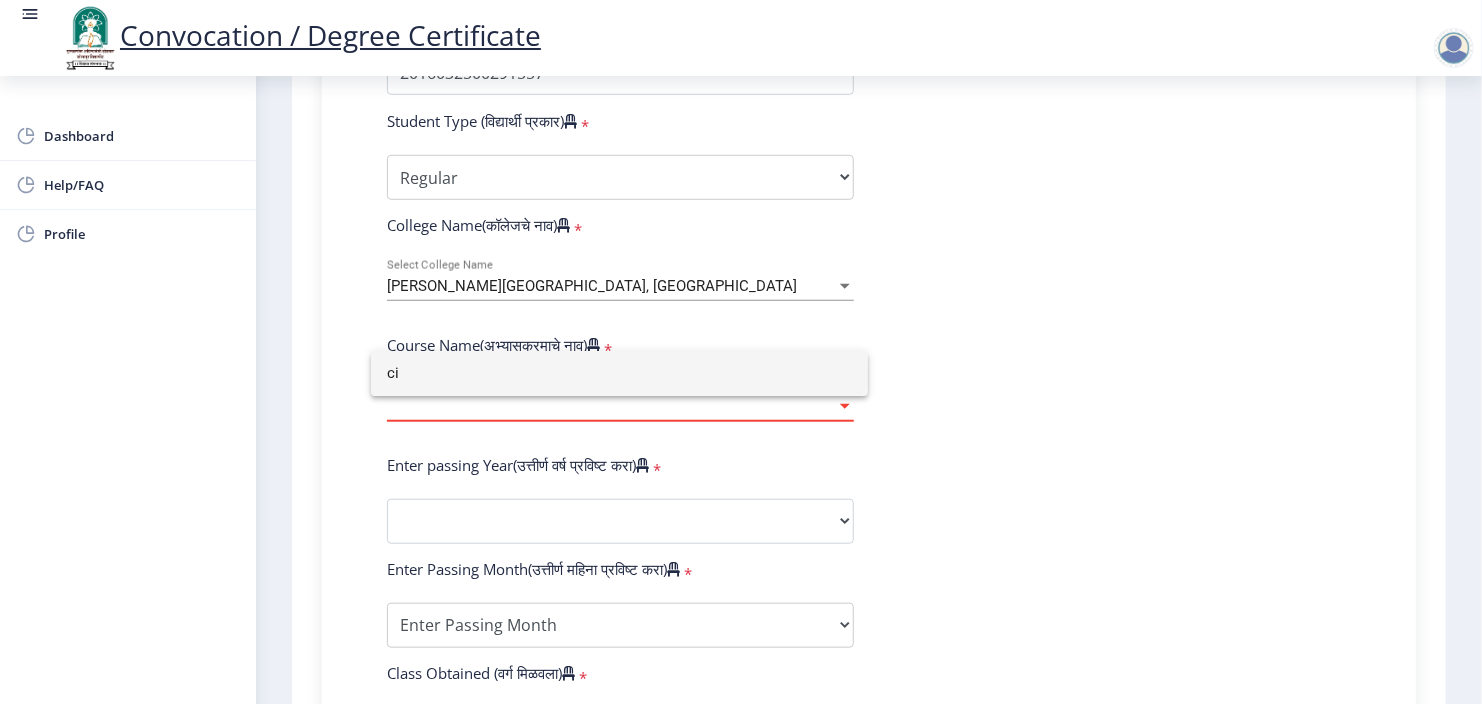 type on "c" 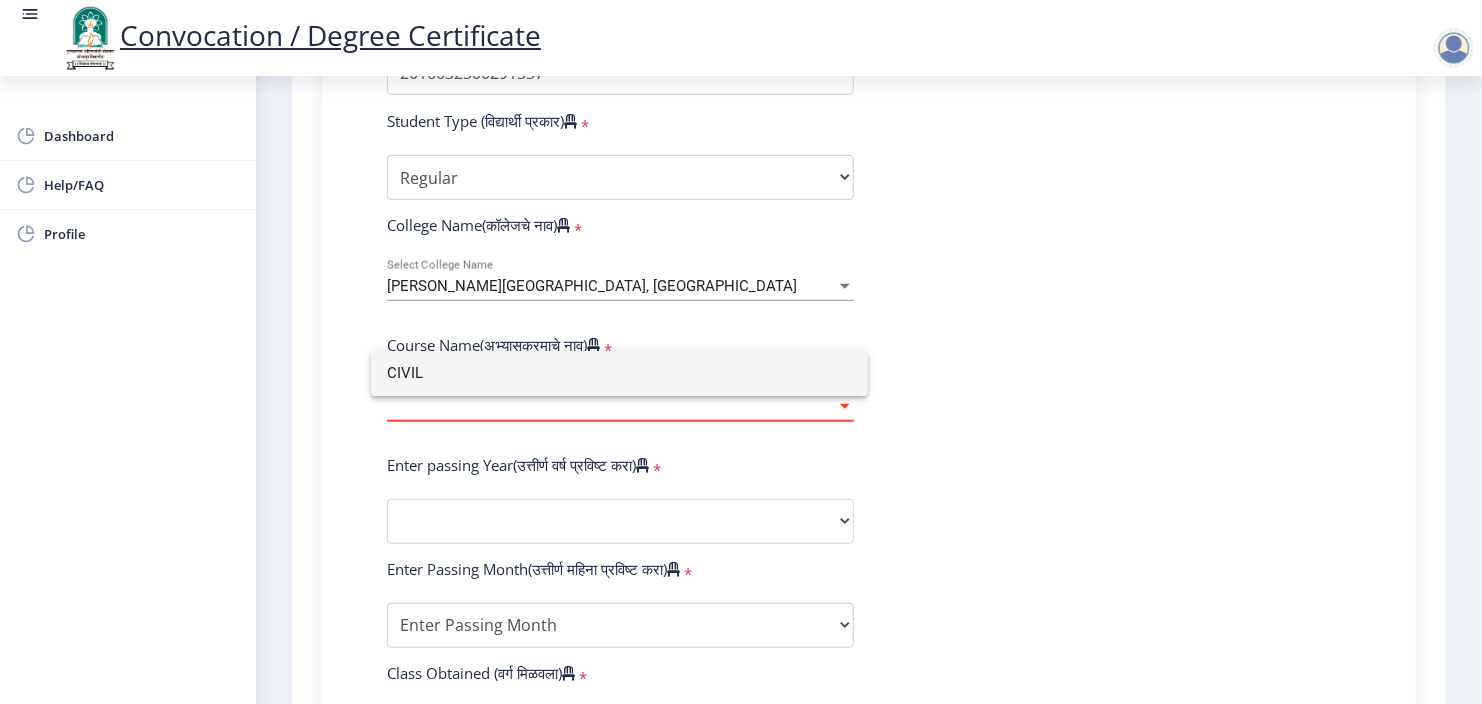 type on "CIVIL" 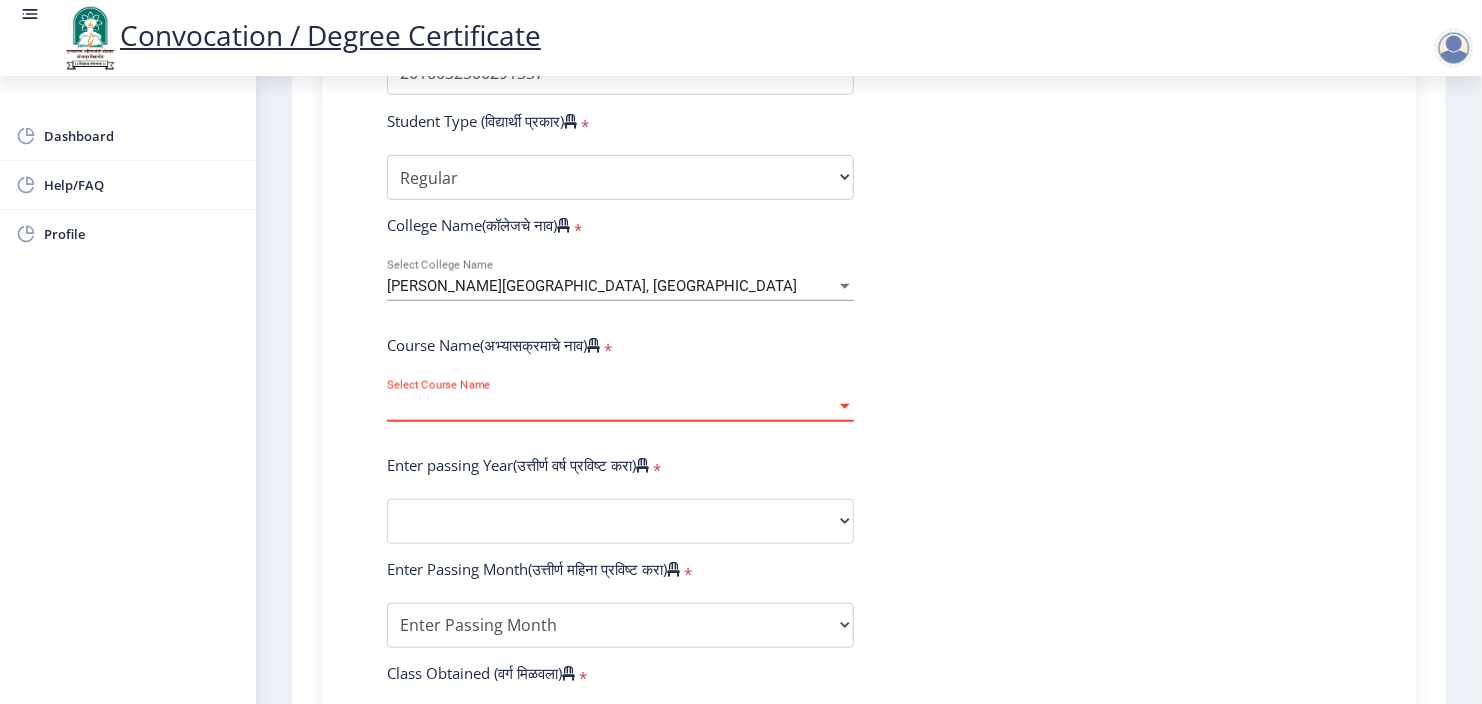 click at bounding box center (845, 406) 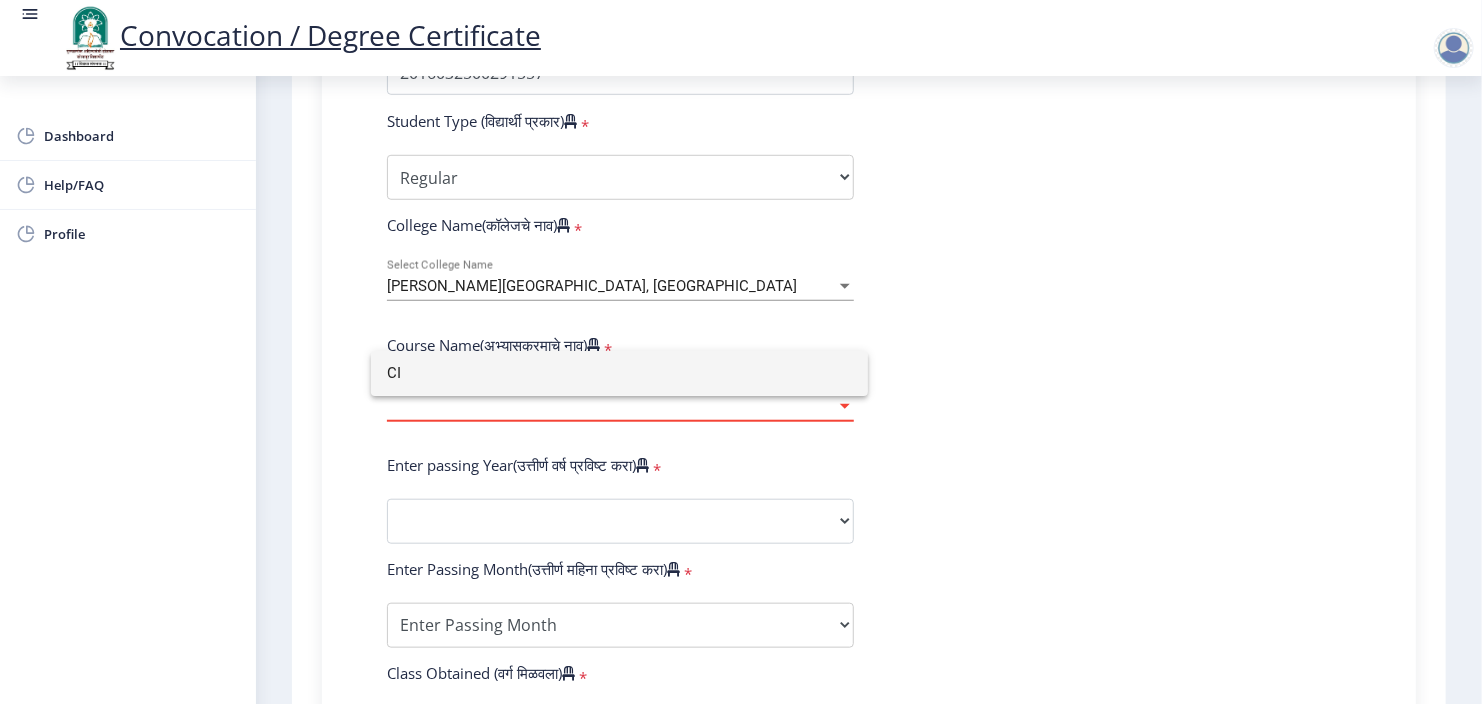 type on "C" 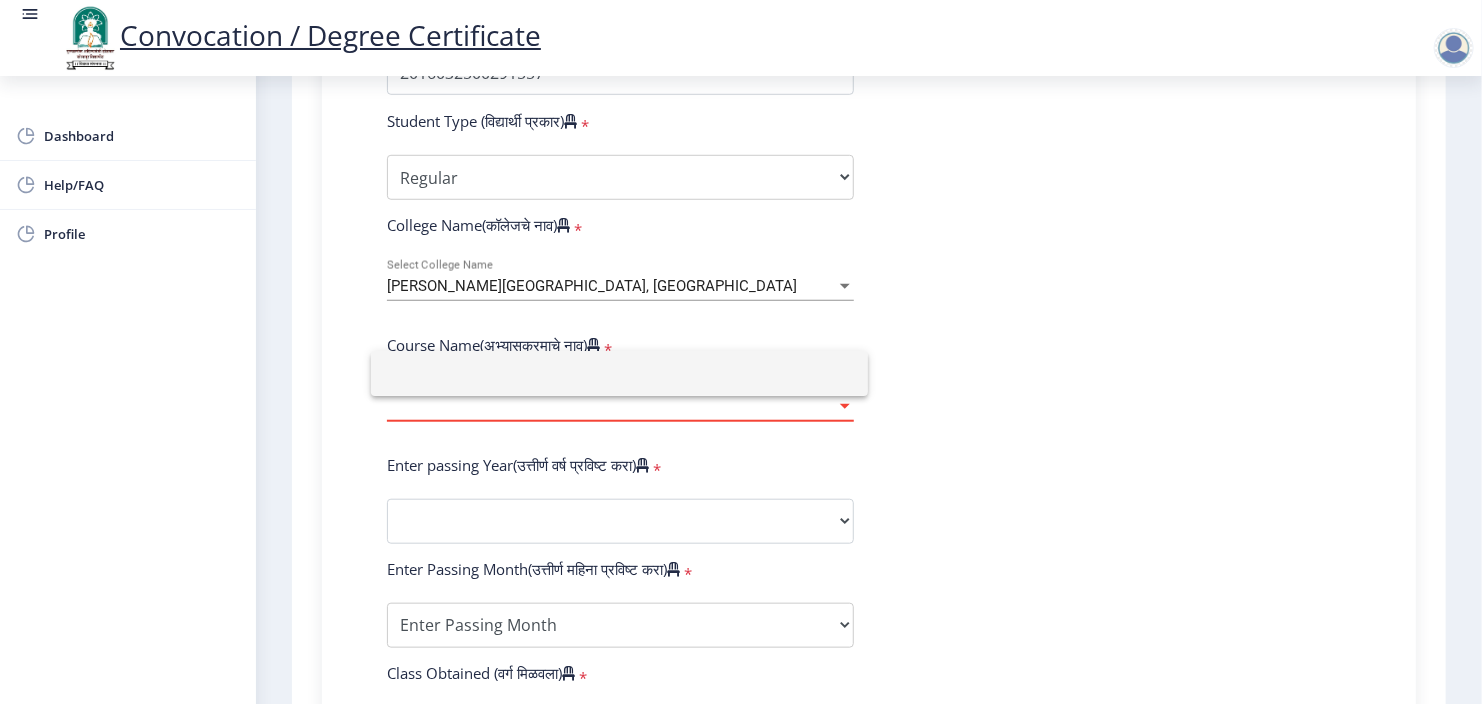 type 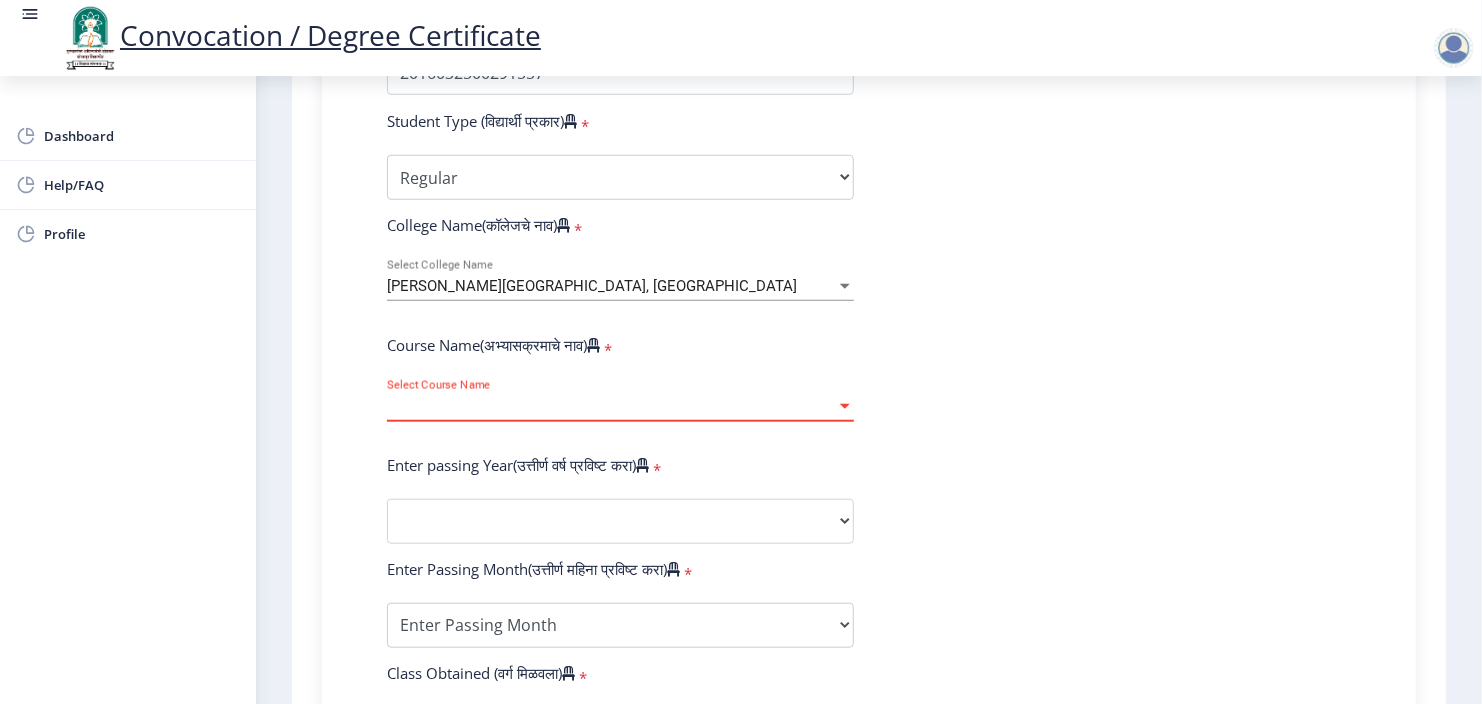 click at bounding box center [845, 406] 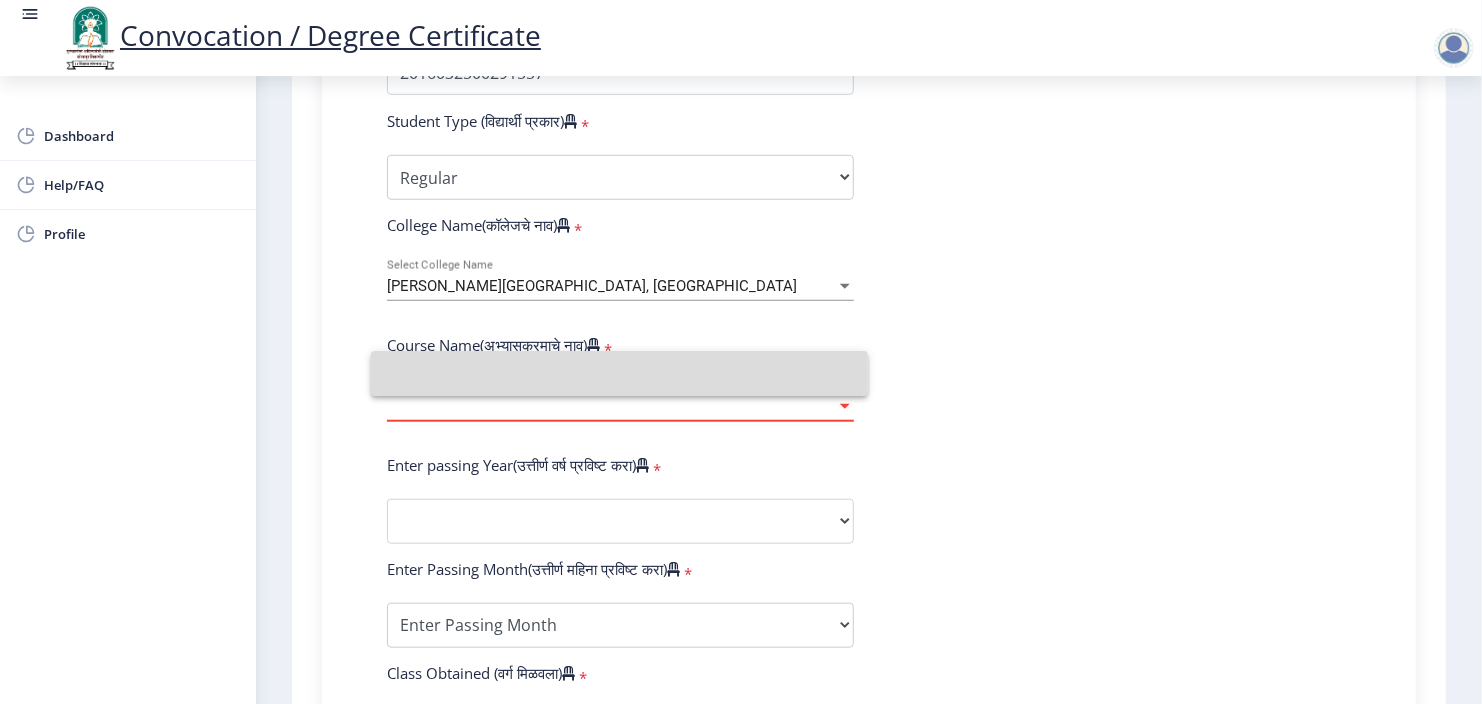 click at bounding box center [619, 373] 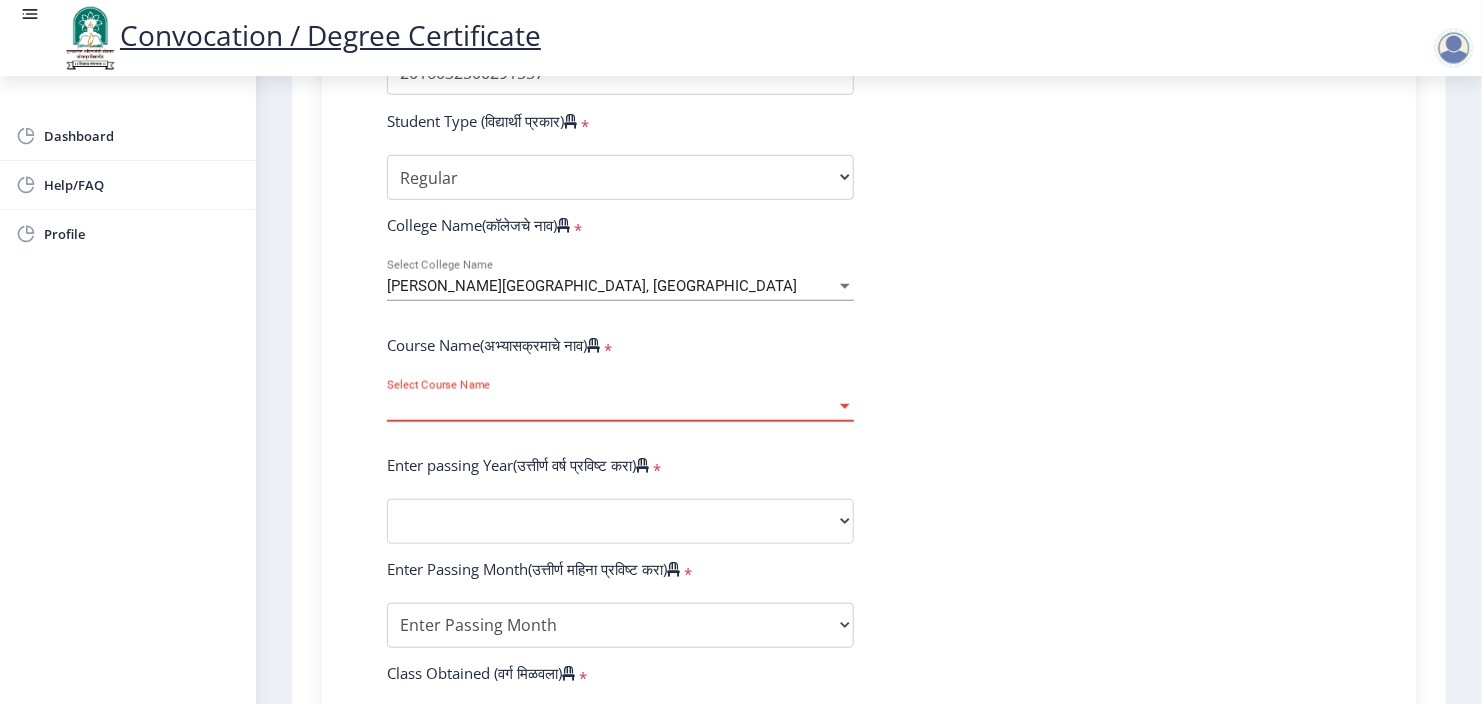 click at bounding box center [845, 406] 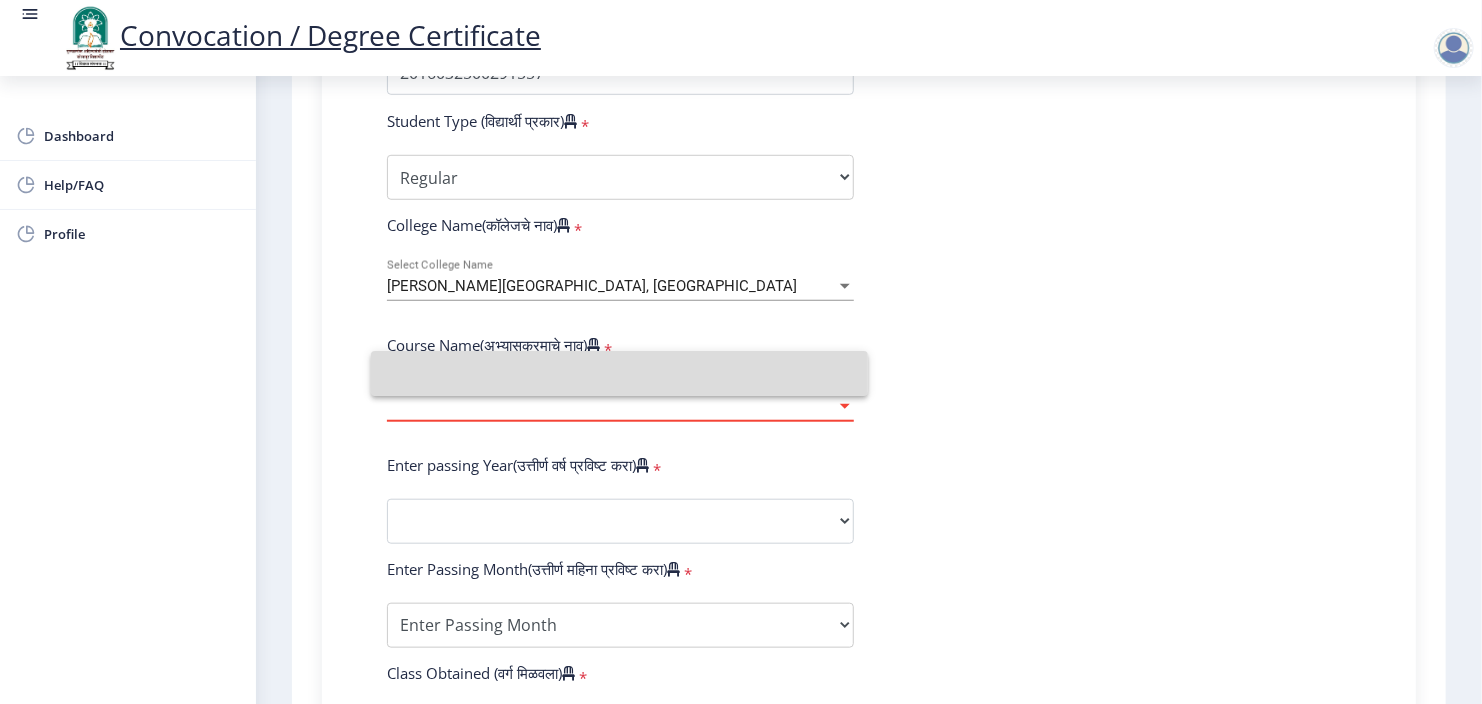 click at bounding box center (619, 373) 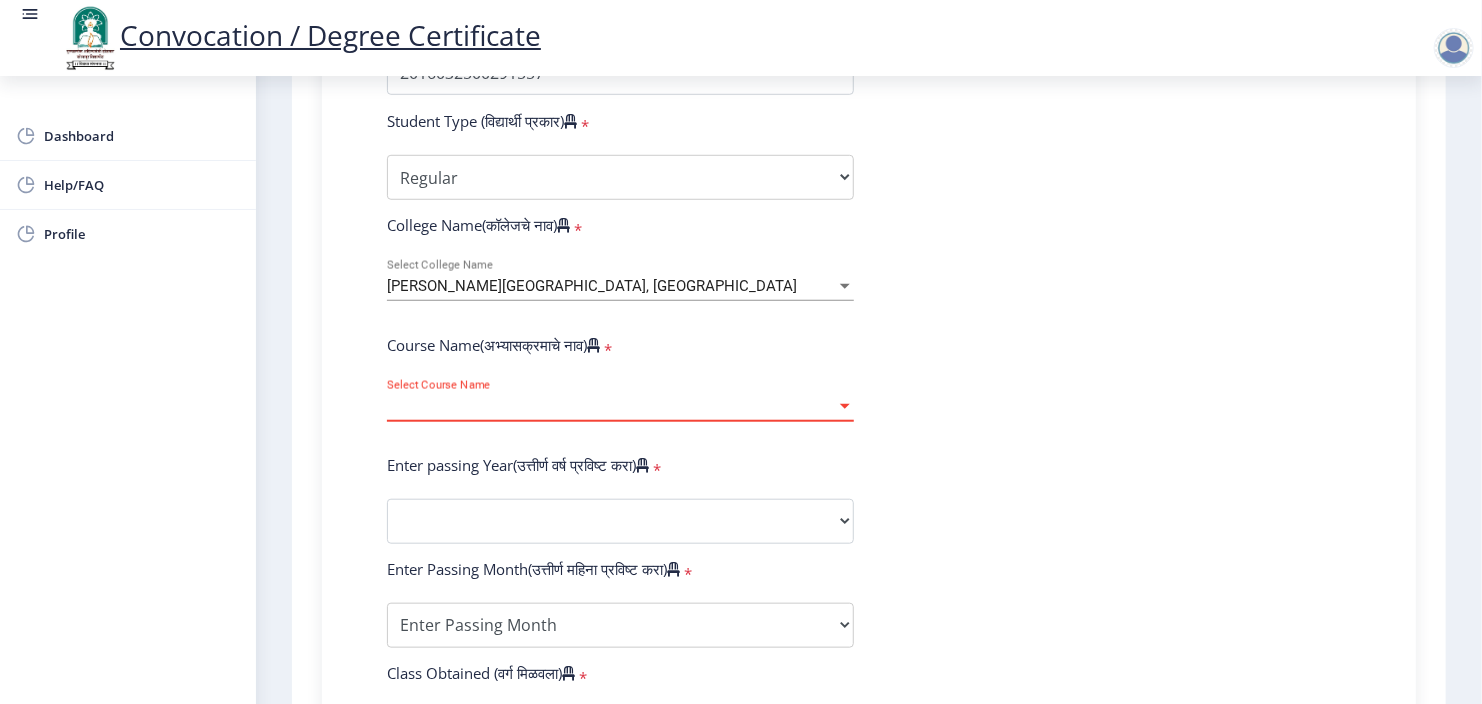 click at bounding box center (845, 406) 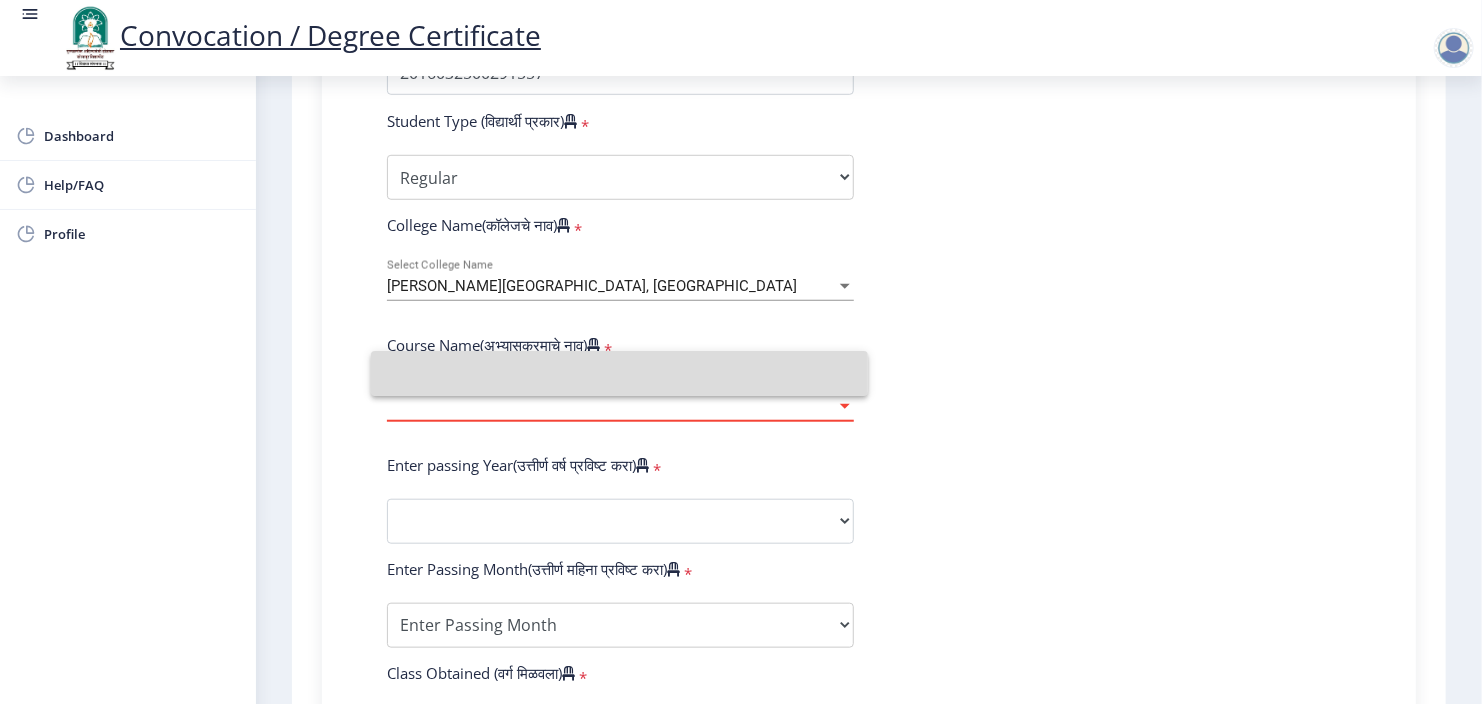click at bounding box center [619, 373] 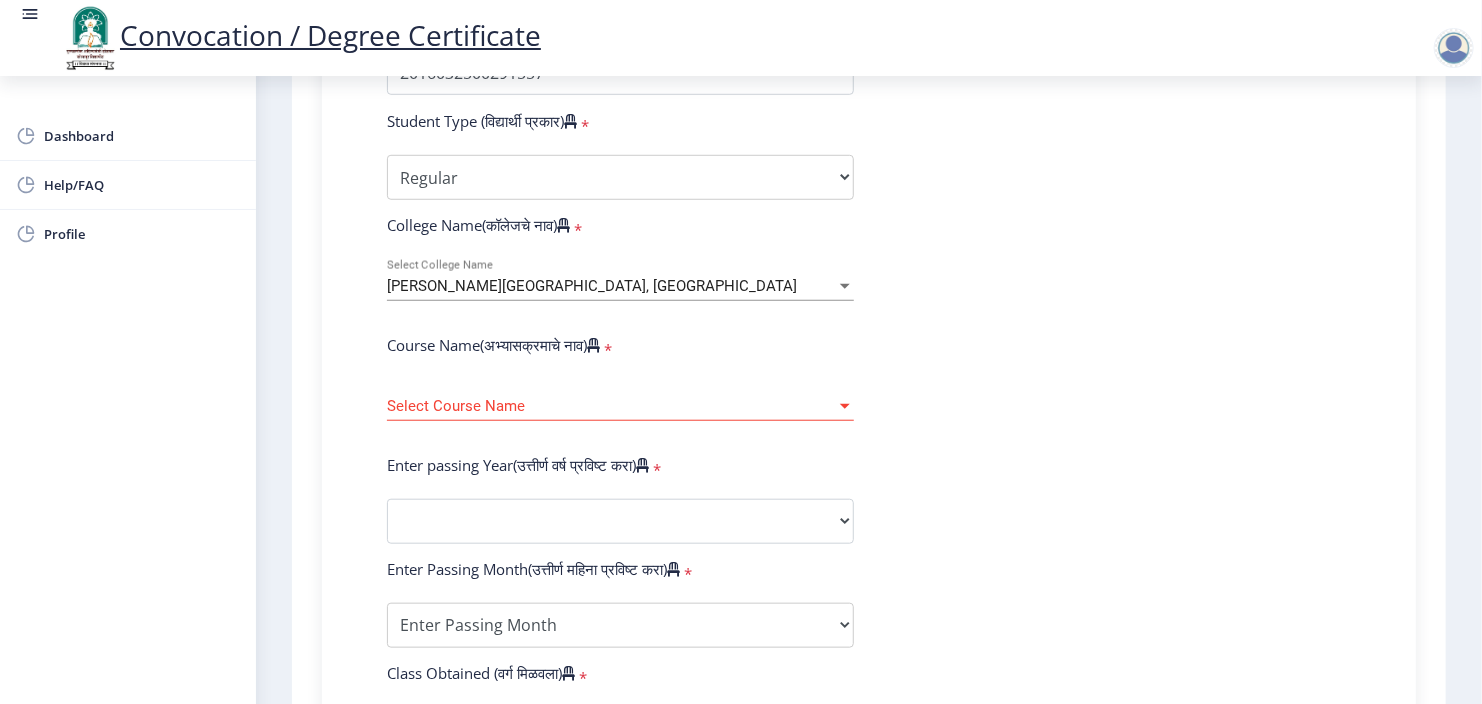 click on "Enter Your PRN Number (तुमचा पीआरएन (कायम नोंदणी क्रमांक) एंटर करा)   * Student Type (विद्यार्थी प्रकार)    * Select Student Type Regular External College Name(कॉलेजचे नाव)   * [PERSON_NAME] Institute of Technology, Barshi Select College Name Course Name(अभ्यासक्रमाचे नाव)   * Select Course Name Select Course Name Enter passing Year(उत्तीर्ण वर्ष प्रविष्ट करा)   *  2025   2024   2023   2022   2021   2020   2019   2018   2017   2016   2015   2014   2013   2012   2011   2010   2009   2008   2007   2006   2005   2004   2003   2002   2001   2000   1999   1998   1997   1996   1995   1994   1993   1992   1991   1990   1989   1988   1987   1986   1985   1984   1983   1982   1981   1980   1979   1978   1977   1976  Enter Passing Month(उत्तीर्ण महिना प्रविष्ट करा)" 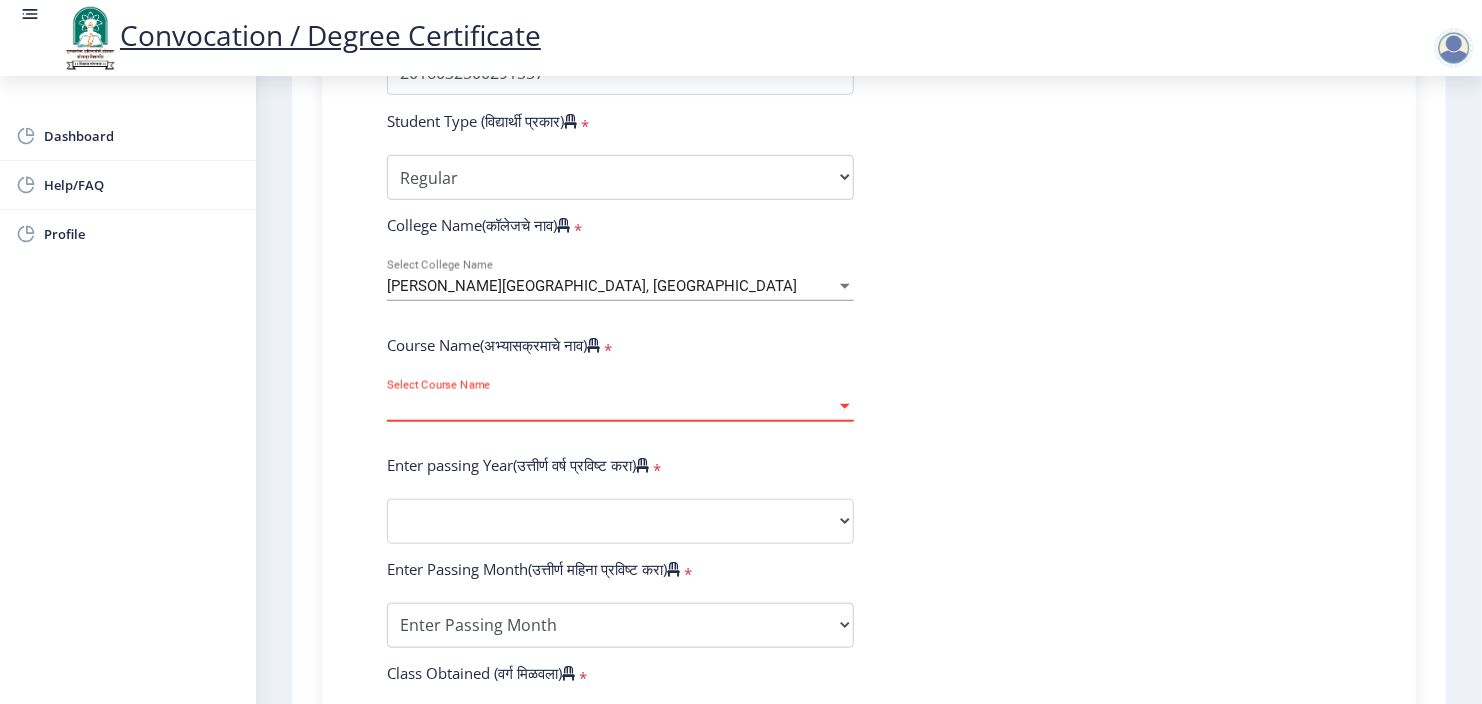 click at bounding box center [845, 406] 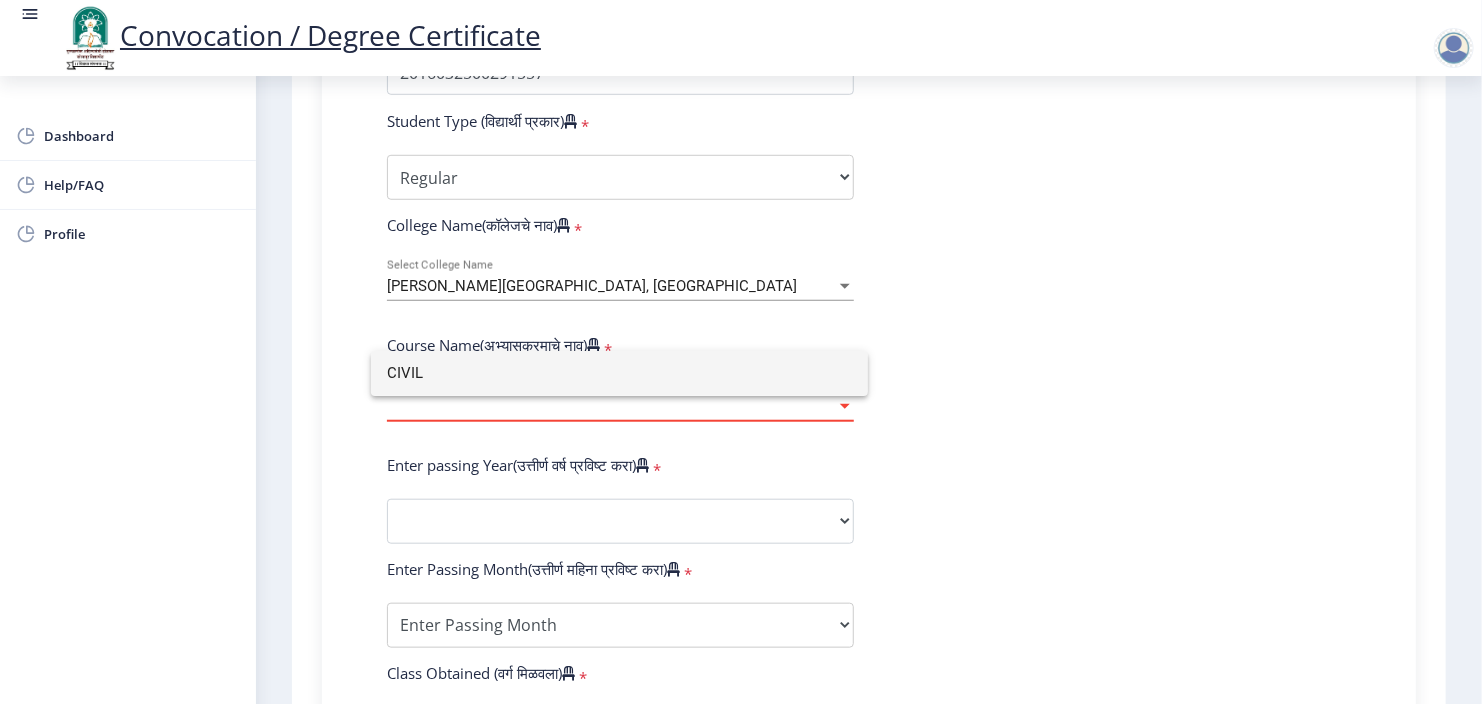 type on "CIVIL" 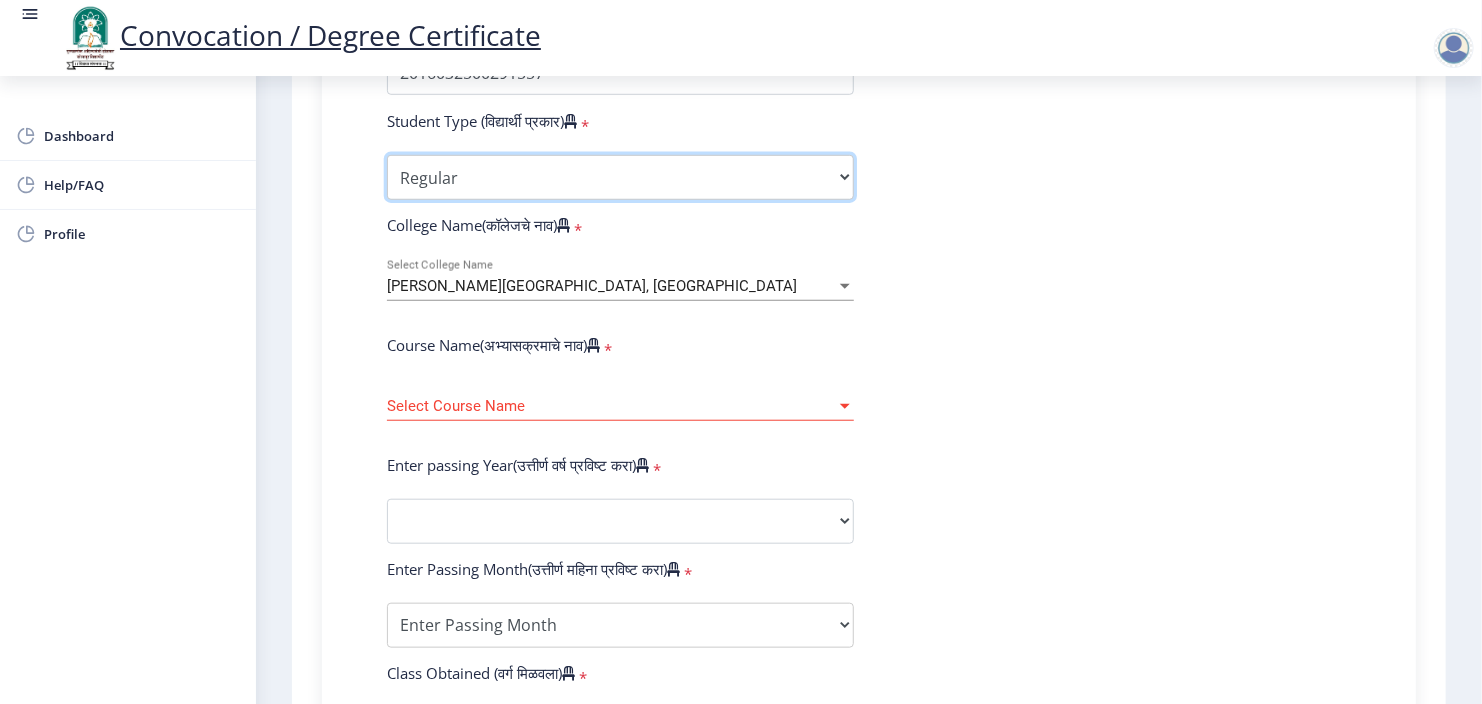 click on "Select Student Type Regular External" at bounding box center [620, 177] 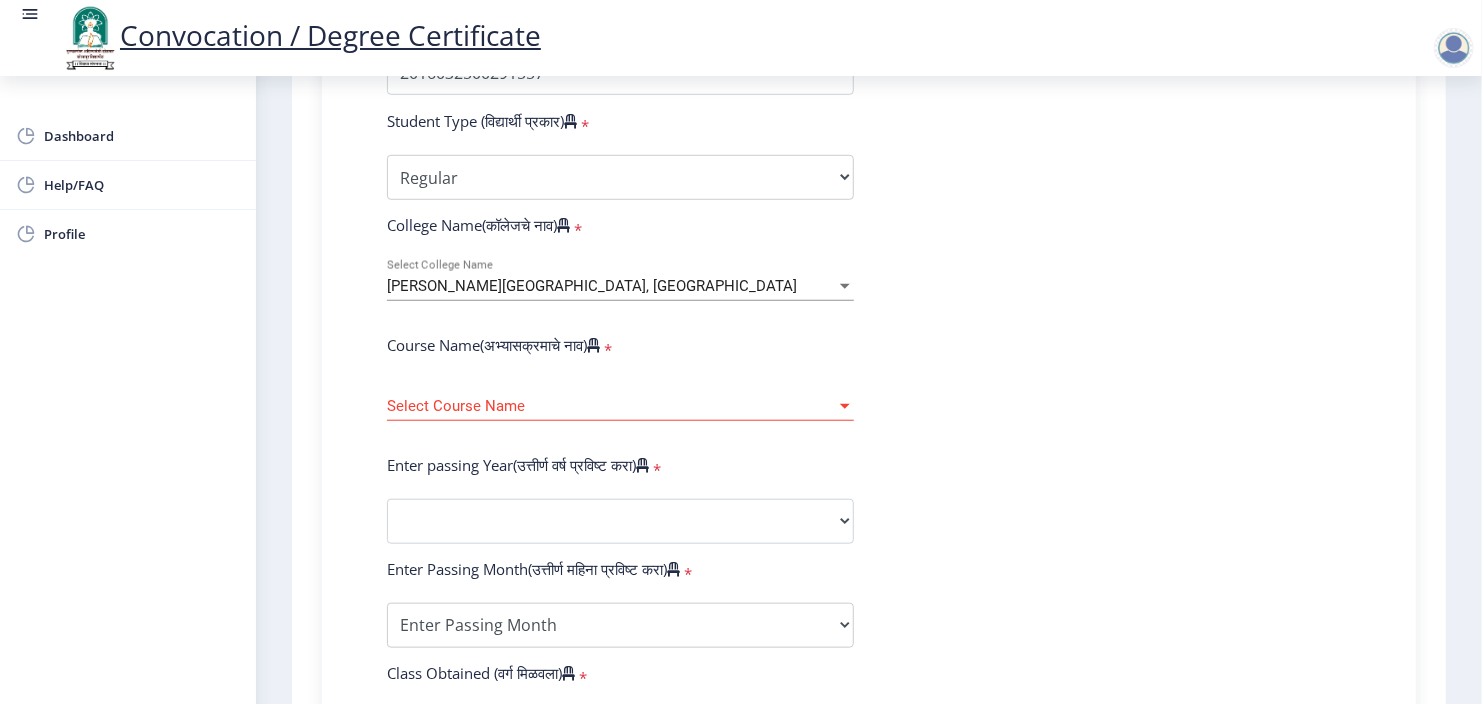 click on "Course Name(अभ्यासक्रमाचे नाव)   *" 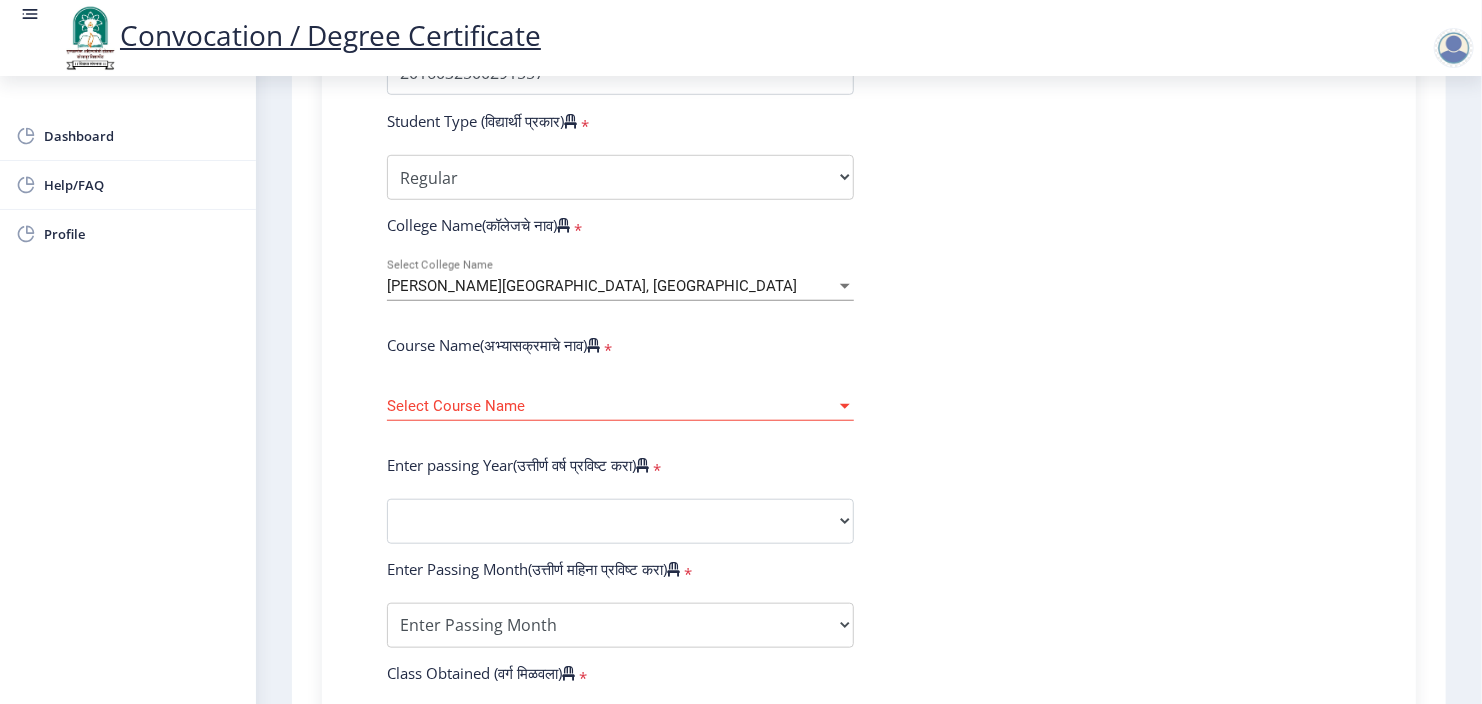 click on "Select Course Name" at bounding box center (611, 406) 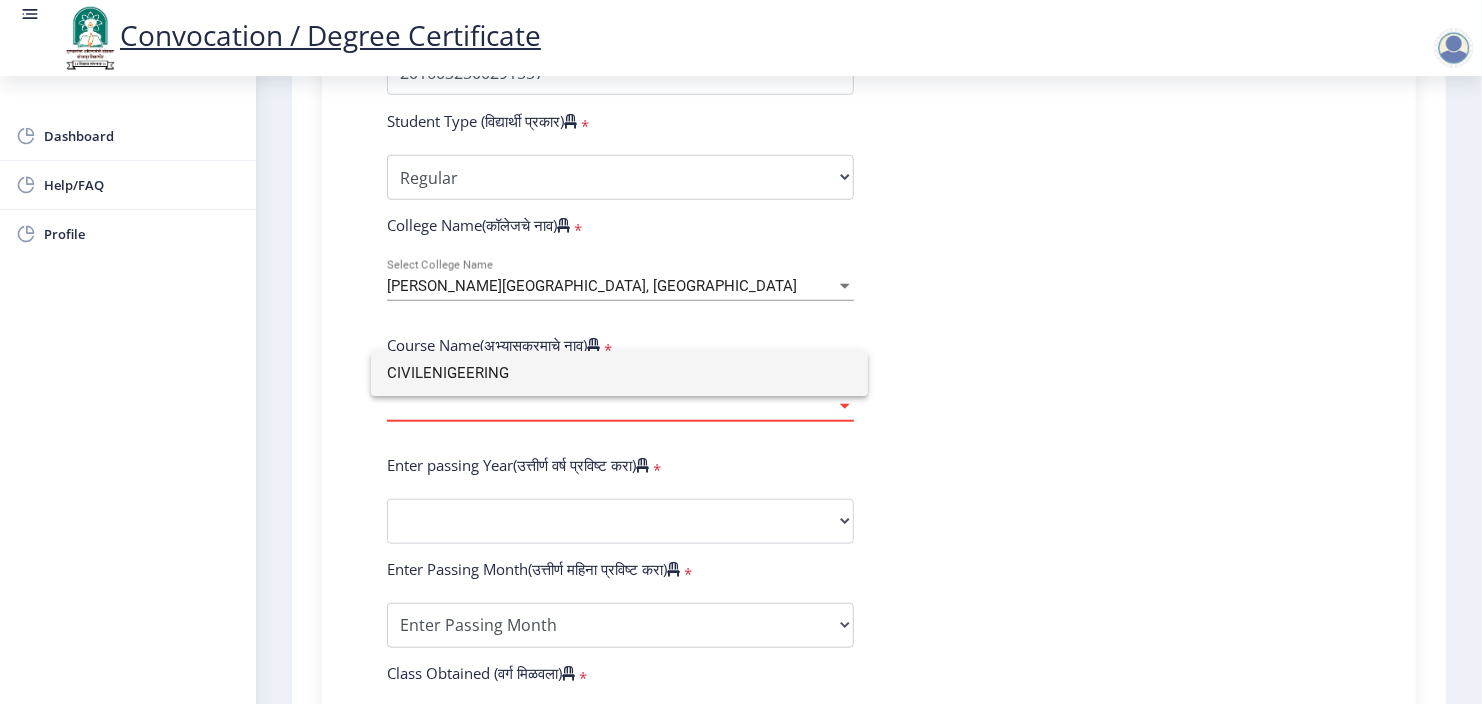 type on "CIVILENIGEERING" 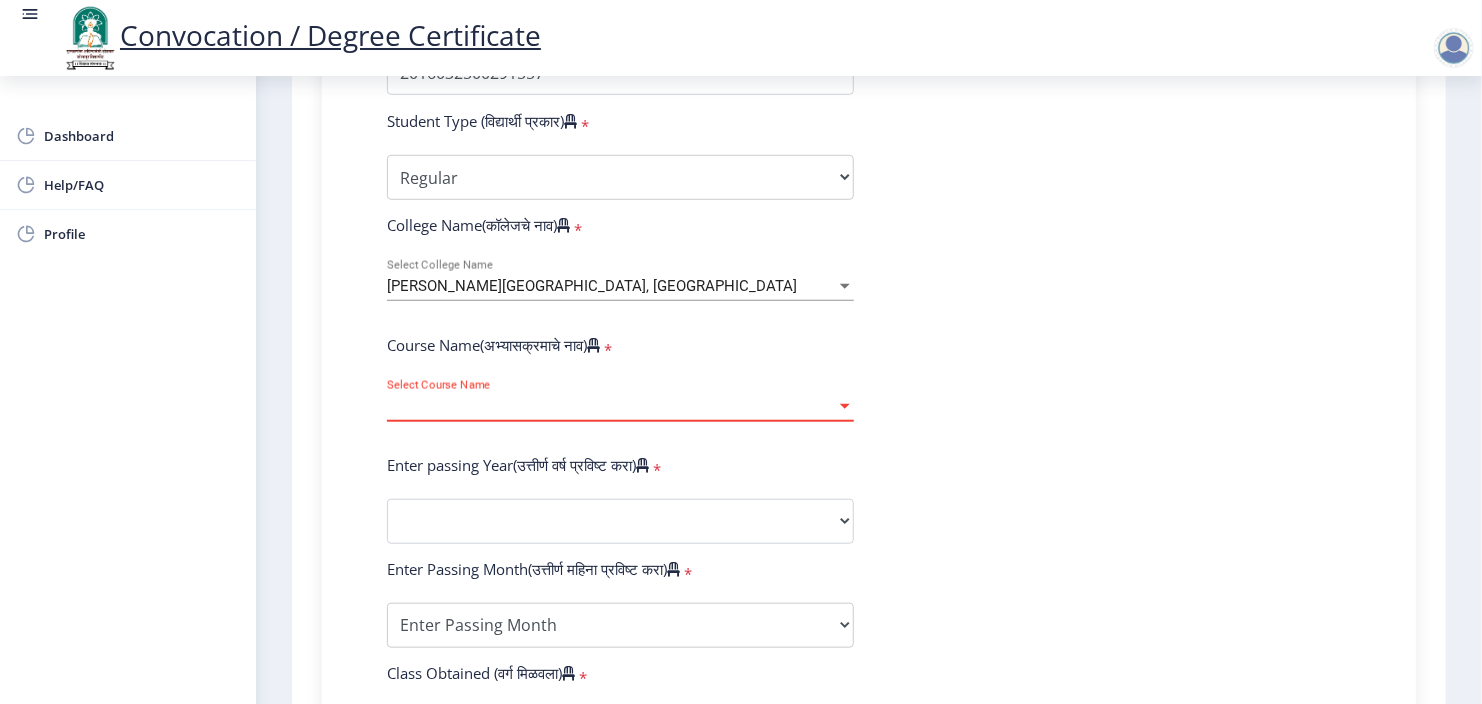 click at bounding box center (845, 406) 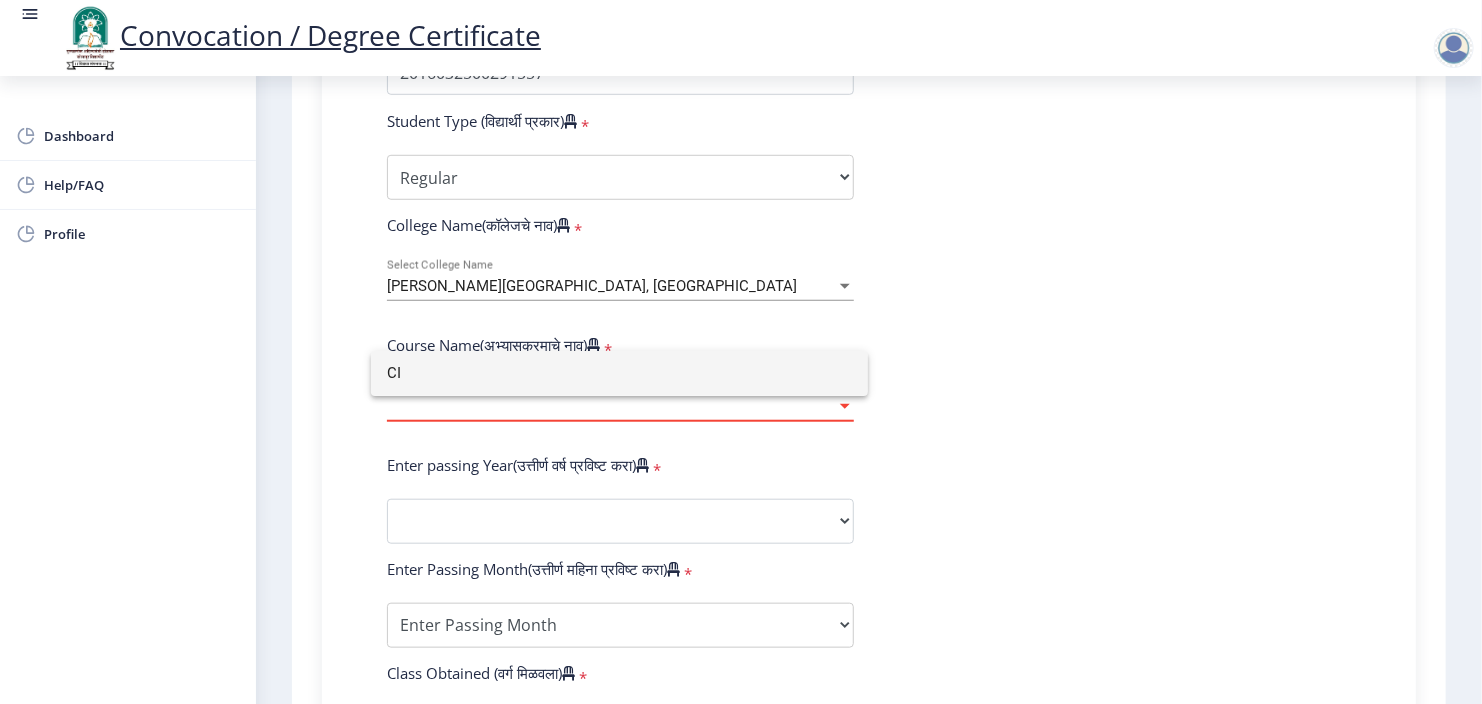 type on "C" 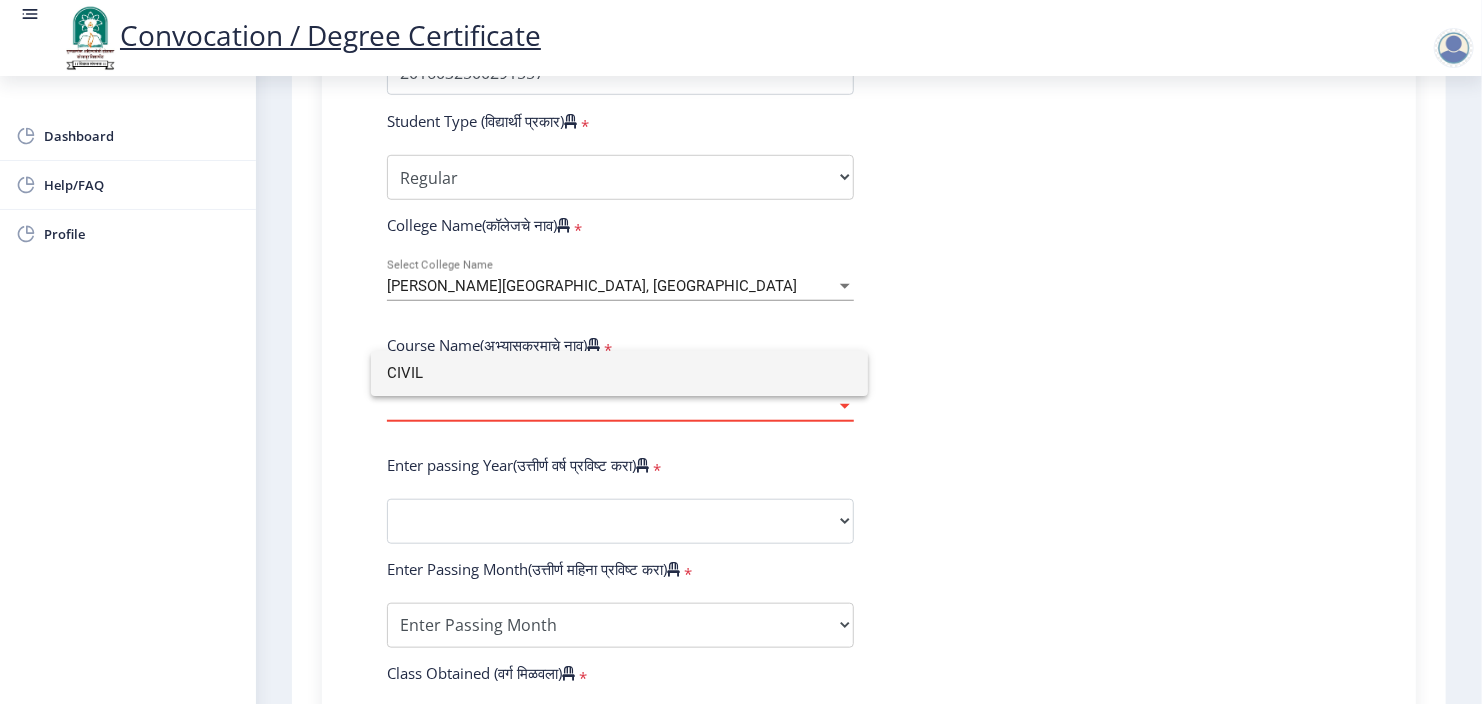 type on "CIVIL" 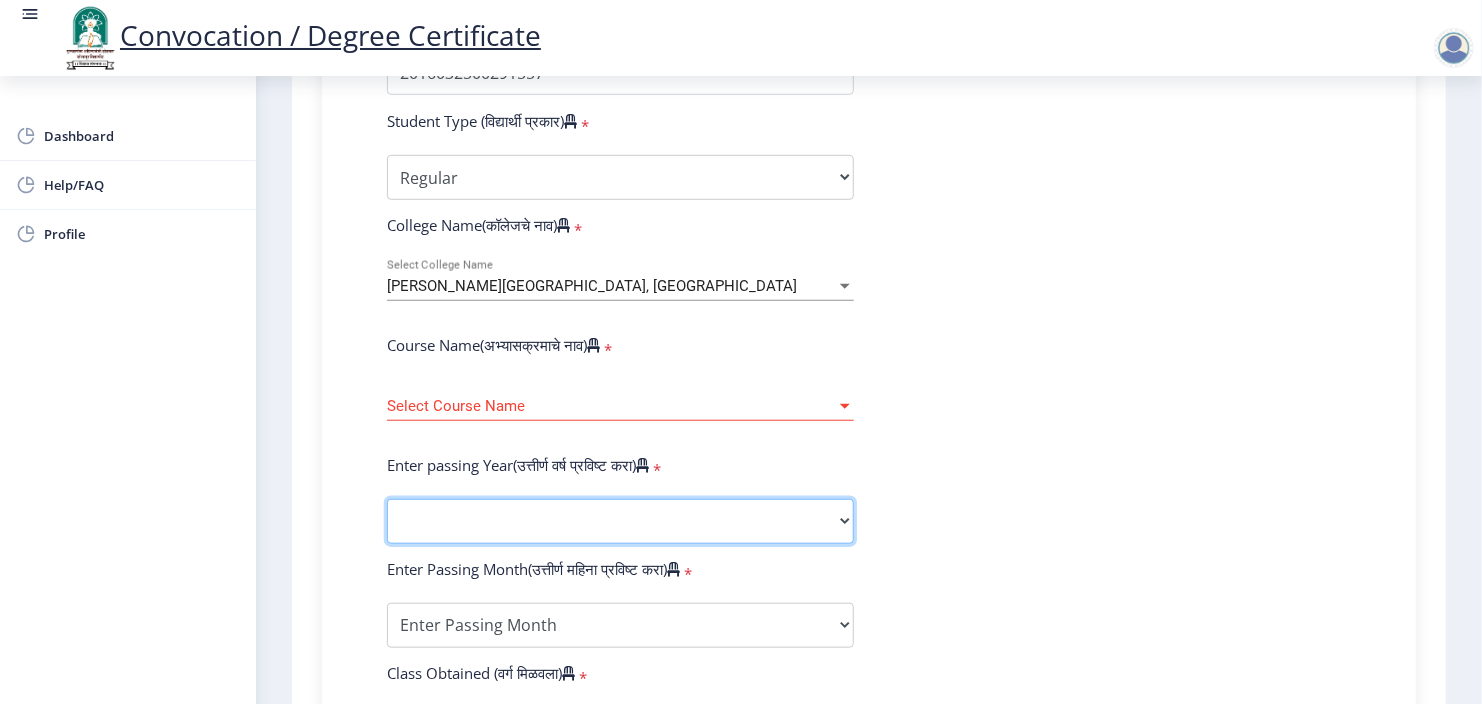 click on "2025   2024   2023   2022   2021   2020   2019   2018   2017   2016   2015   2014   2013   2012   2011   2010   2009   2008   2007   2006   2005   2004   2003   2002   2001   2000   1999   1998   1997   1996   1995   1994   1993   1992   1991   1990   1989   1988   1987   1986   1985   1984   1983   1982   1981   1980   1979   1978   1977   1976" 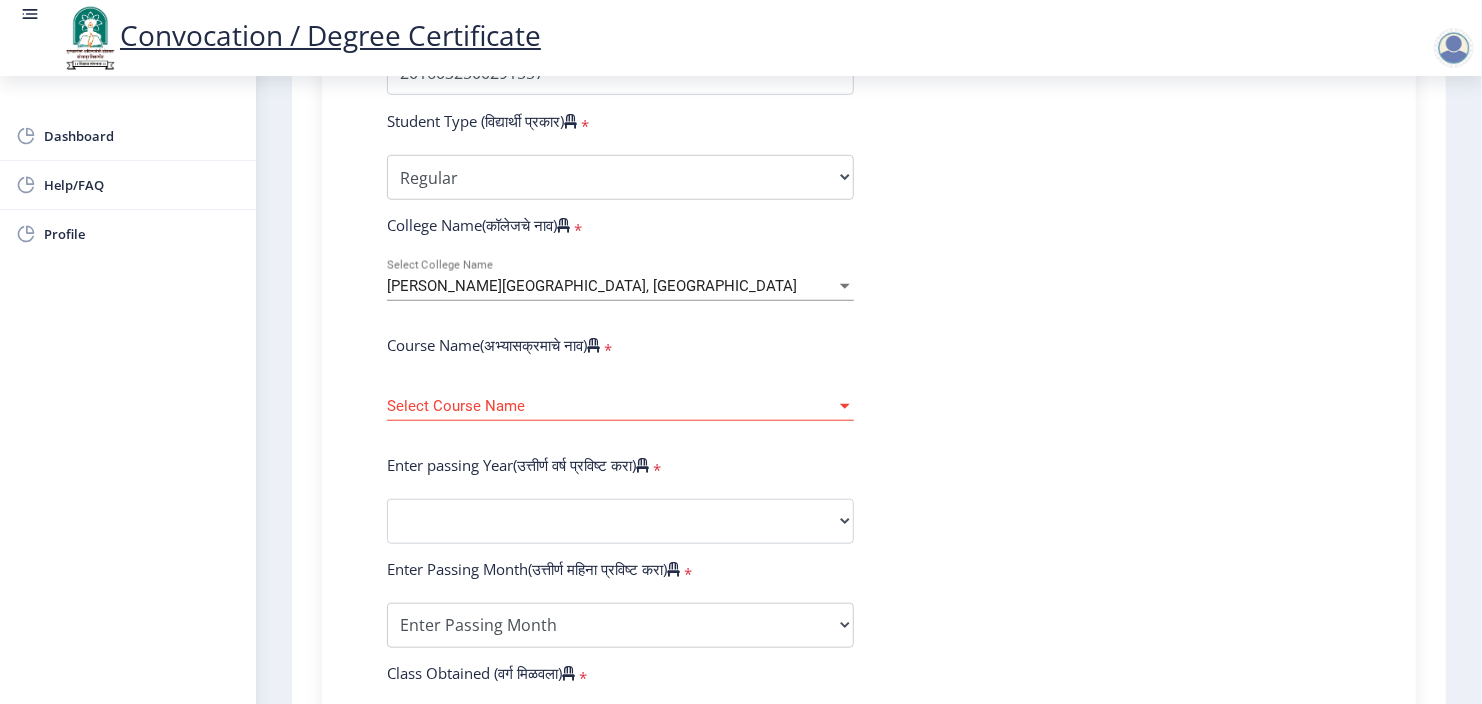 click on "Enter Your PRN Number (तुमचा पीआरएन (कायम नोंदणी क्रमांक) एंटर करा)   * Student Type (विद्यार्थी प्रकार)    * Select Student Type Regular External College Name(कॉलेजचे नाव)   * [PERSON_NAME] Institute of Technology, Barshi Select College Name Course Name(अभ्यासक्रमाचे नाव)   * Select Course Name Select Course Name Enter passing Year(उत्तीर्ण वर्ष प्रविष्ट करा)   *  2025   2024   2023   2022   2021   2020   2019   2018   2017   2016   2015   2014   2013   2012   2011   2010   2009   2008   2007   2006   2005   2004   2003   2002   2001   2000   1999   1998   1997   1996   1995   1994   1993   1992   1991   1990   1989   1988   1987   1986   1985   1984   1983   1982   1981   1980   1979   1978   1977   1976  Enter Passing Month(उत्तीर्ण महिना प्रविष्ट करा)" 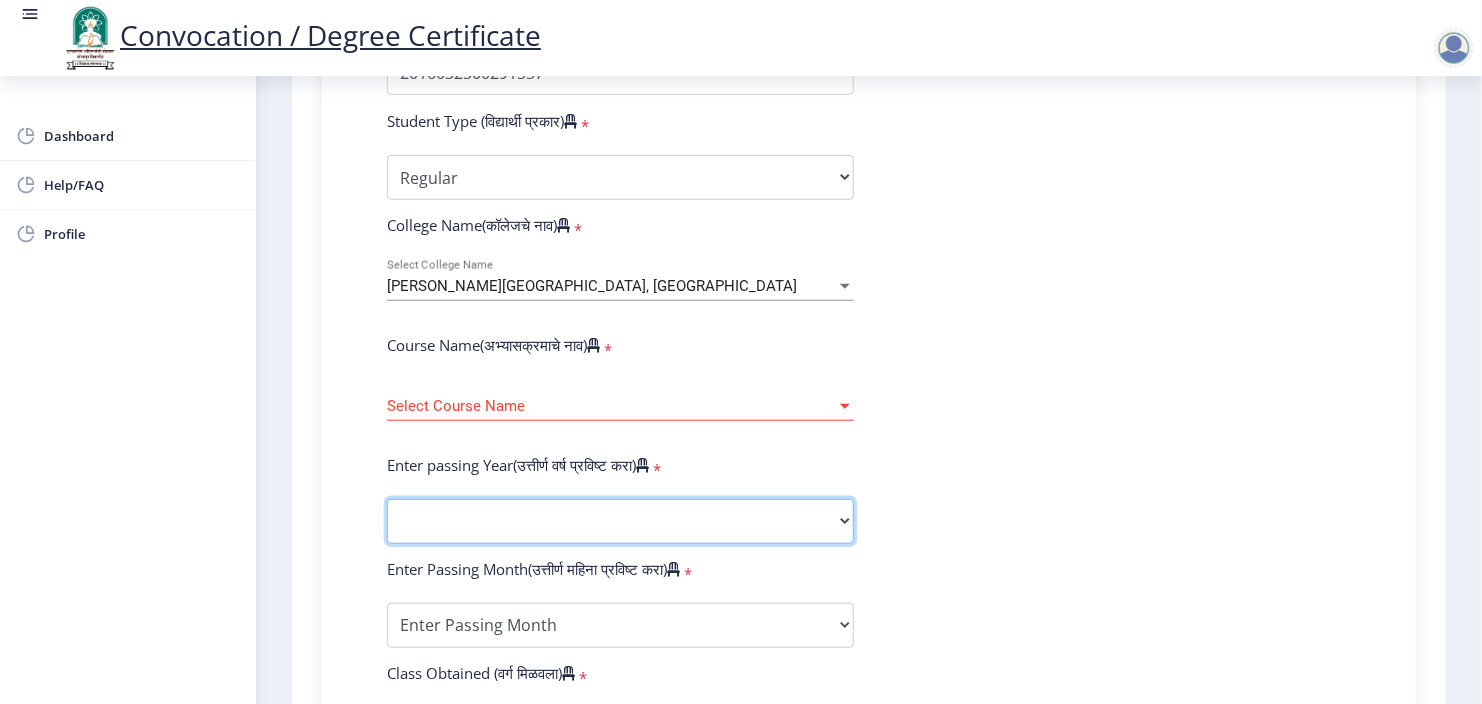 click on "2025   2024   2023   2022   2021   2020   2019   2018   2017   2016   2015   2014   2013   2012   2011   2010   2009   2008   2007   2006   2005   2004   2003   2002   2001   2000   1999   1998   1997   1996   1995   1994   1993   1992   1991   1990   1989   1988   1987   1986   1985   1984   1983   1982   1981   1980   1979   1978   1977   1976" 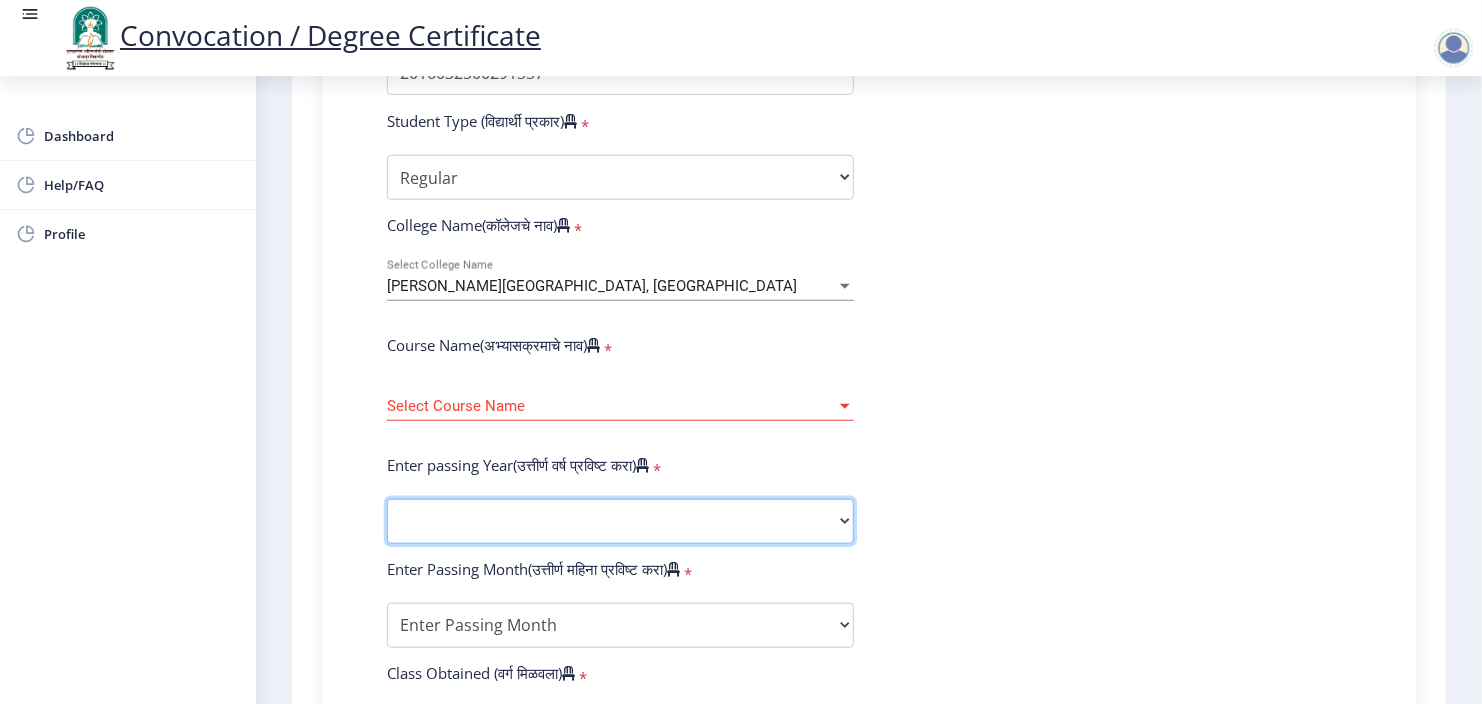 select on "2020" 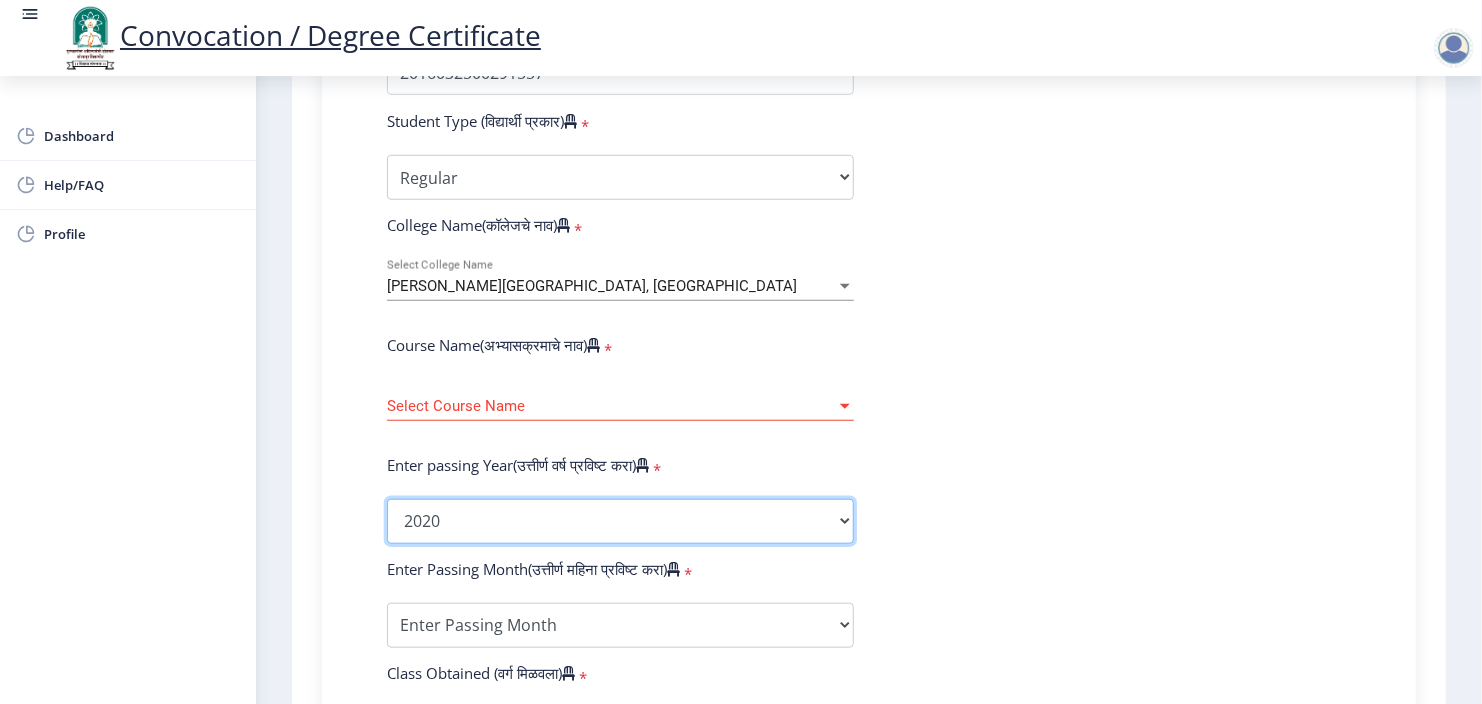 click on "2025   2024   2023   2022   2021   2020   2019   2018   2017   2016   2015   2014   2013   2012   2011   2010   2009   2008   2007   2006   2005   2004   2003   2002   2001   2000   1999   1998   1997   1996   1995   1994   1993   1992   1991   1990   1989   1988   1987   1986   1985   1984   1983   1982   1981   1980   1979   1978   1977   1976" 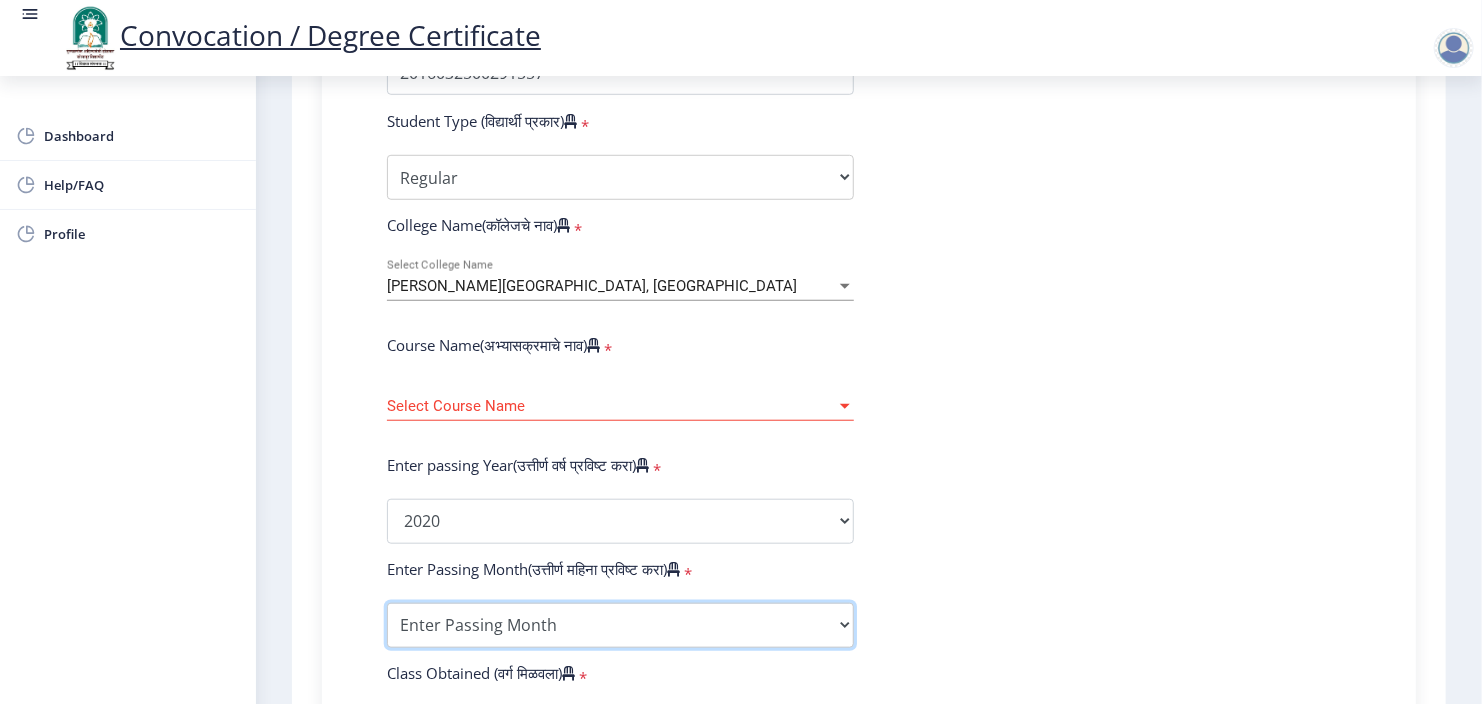 click on "Enter Passing Month March April May October November December" at bounding box center [620, 625] 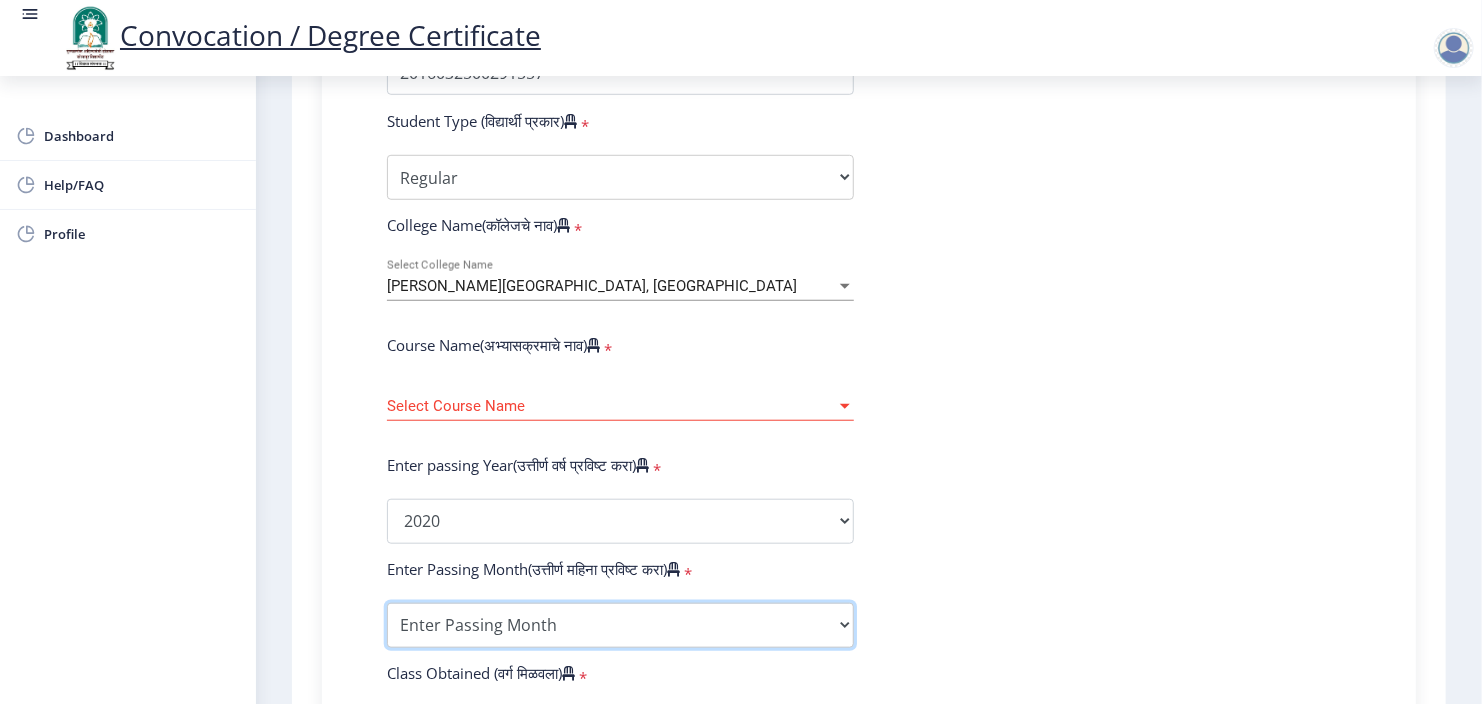 select on "October" 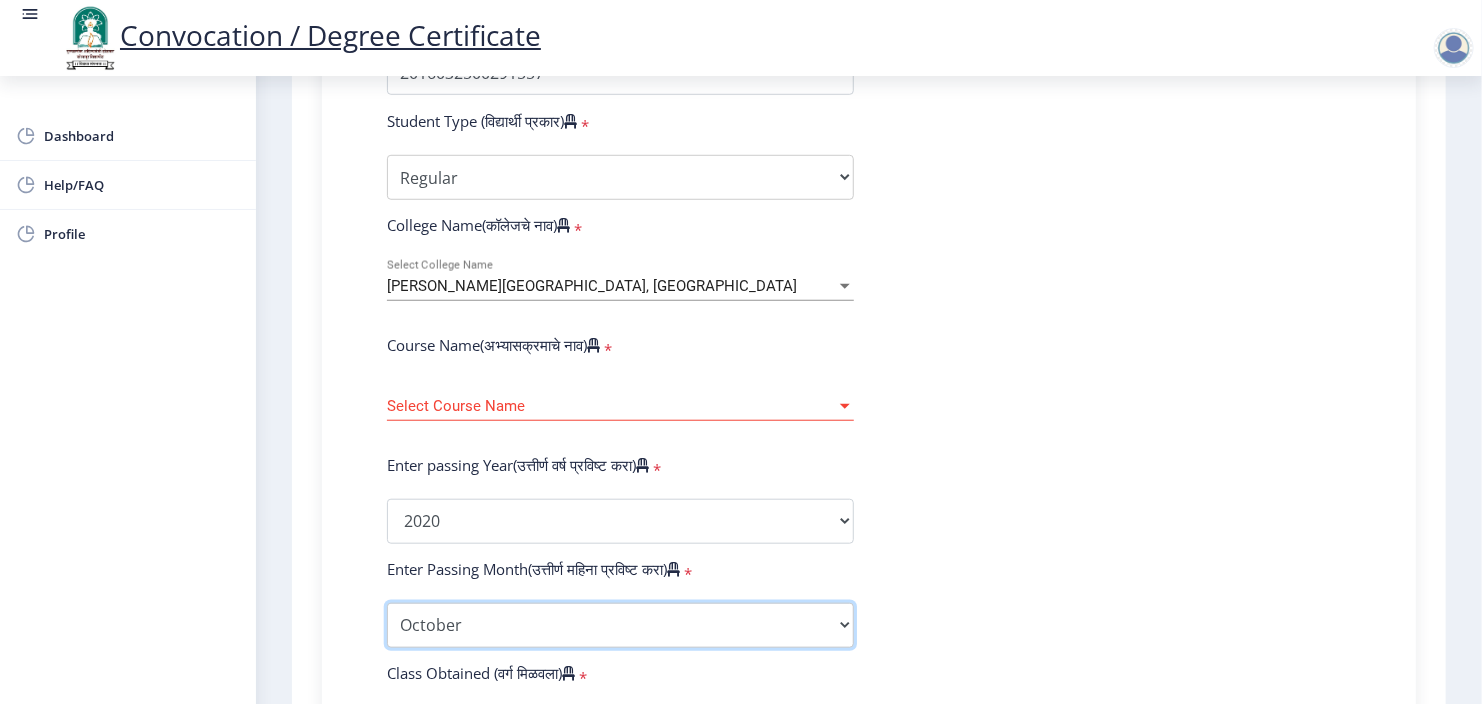 click on "Enter Passing Month March April May October November December" at bounding box center [620, 625] 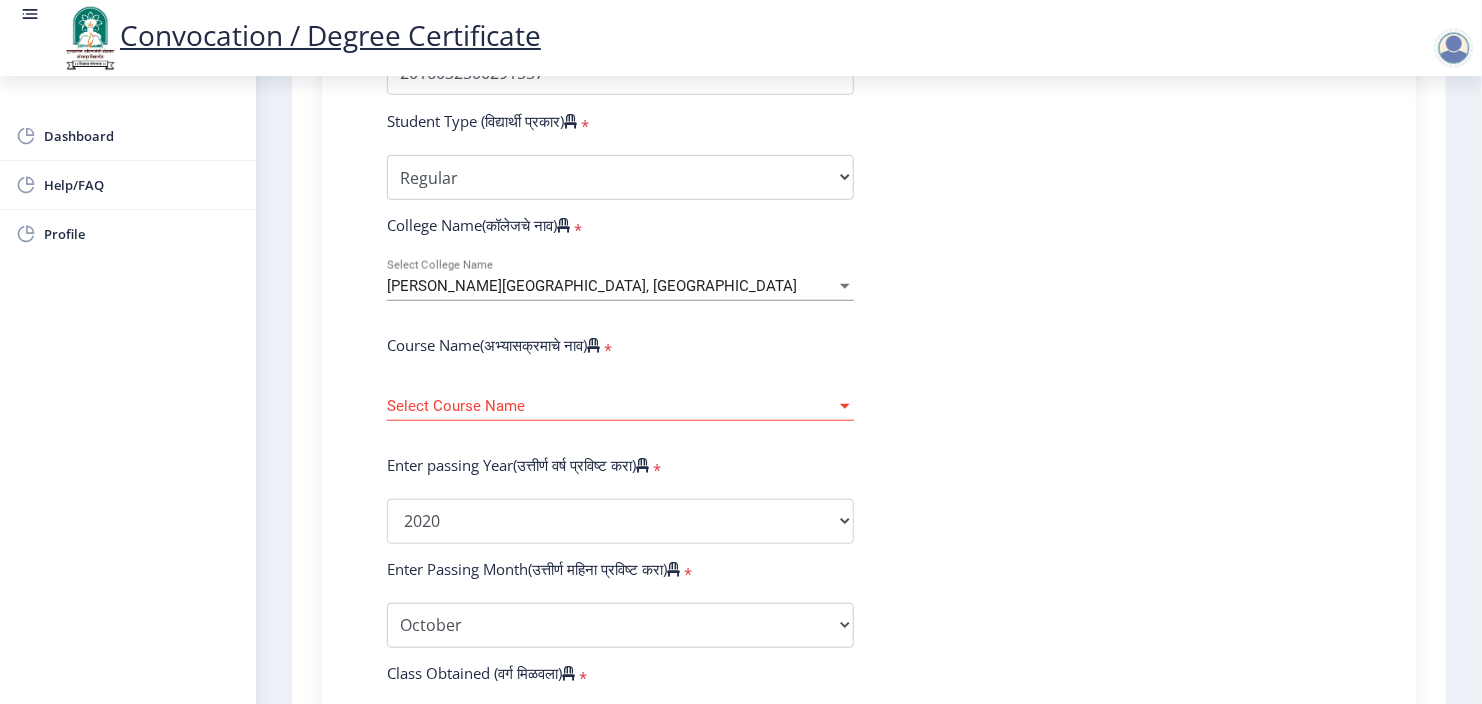 click on "Enter Your PRN Number (तुमचा पीआरएन (कायम नोंदणी क्रमांक) एंटर करा)   * Student Type (विद्यार्थी प्रकार)    * Select Student Type Regular External College Name(कॉलेजचे नाव)   * [PERSON_NAME] Institute of Technology, Barshi Select College Name Course Name(अभ्यासक्रमाचे नाव)   * Select Course Name Select Course Name Enter passing Year(उत्तीर्ण वर्ष प्रविष्ट करा)   *  2025   2024   2023   2022   2021   2020   2019   2018   2017   2016   2015   2014   2013   2012   2011   2010   2009   2008   2007   2006   2005   2004   2003   2002   2001   2000   1999   1998   1997   1996   1995   1994   1993   1992   1991   1990   1989   1988   1987   1986   1985   1984   1983   1982   1981   1980   1979   1978   1977   1976  Enter Passing Month(उत्तीर्ण महिना प्रविष्ट करा)" 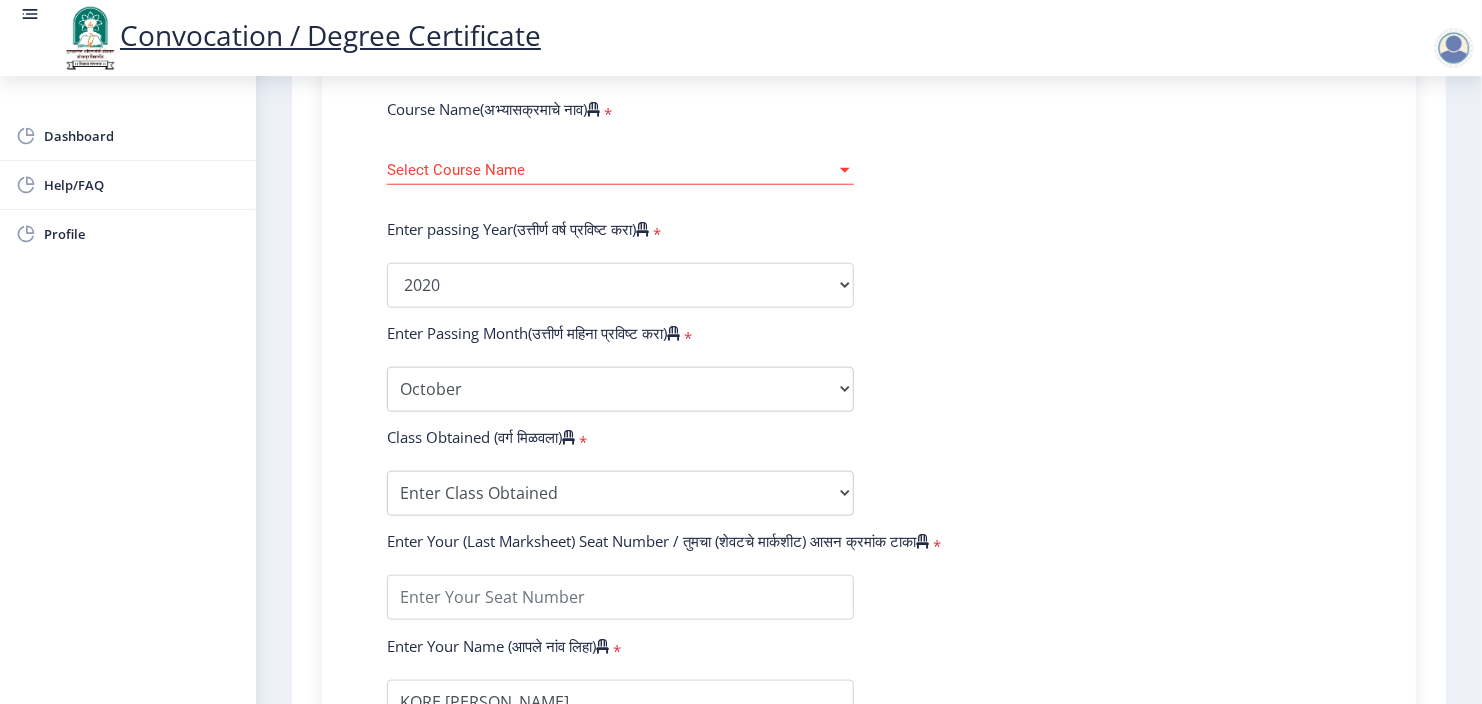 scroll, scrollTop: 920, scrollLeft: 0, axis: vertical 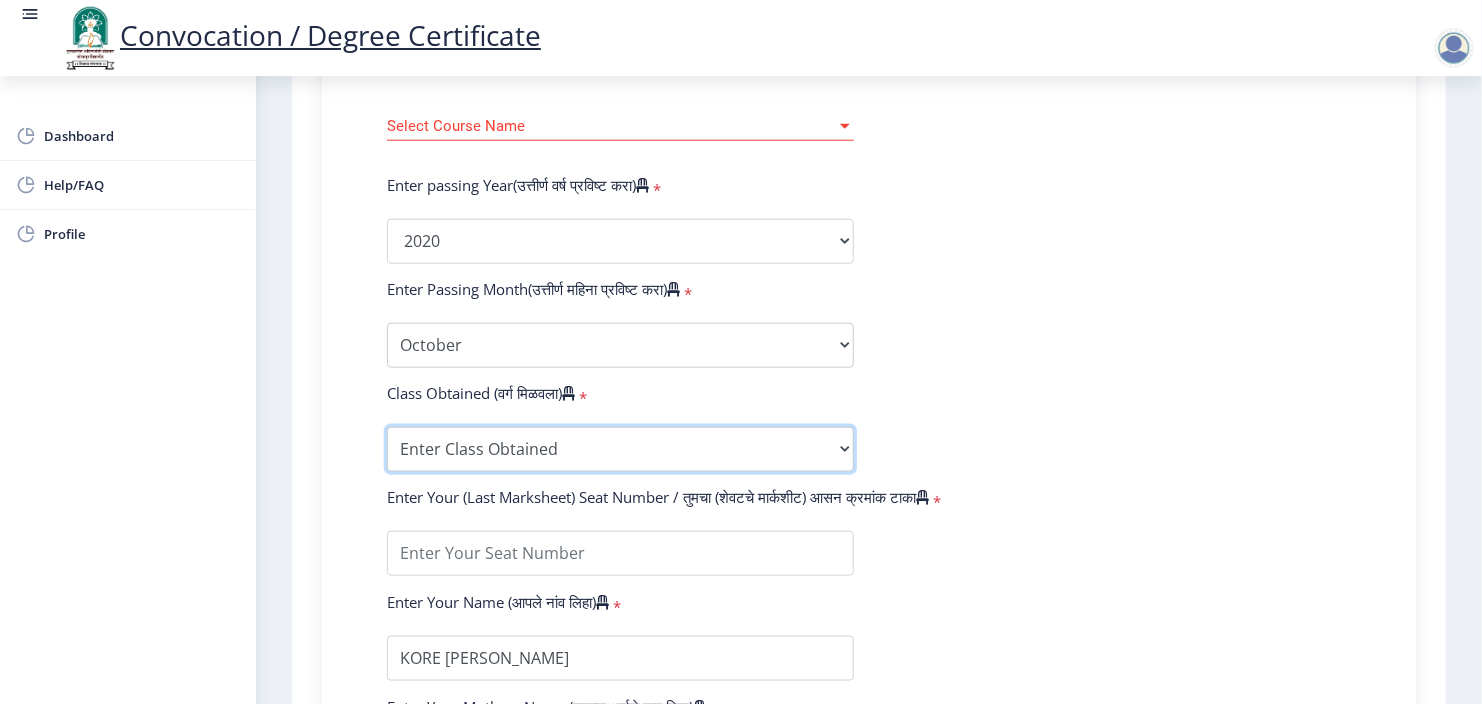 click on "Enter Class Obtained FIRST CLASS WITH DISTINCTION FIRST CLASS HIGHER SECOND CLASS SECOND CLASS PASS CLASS Grade O Grade A+ Grade A Grade B+ Grade B Grade C+ Grade C Grade D Grade E" at bounding box center [620, 449] 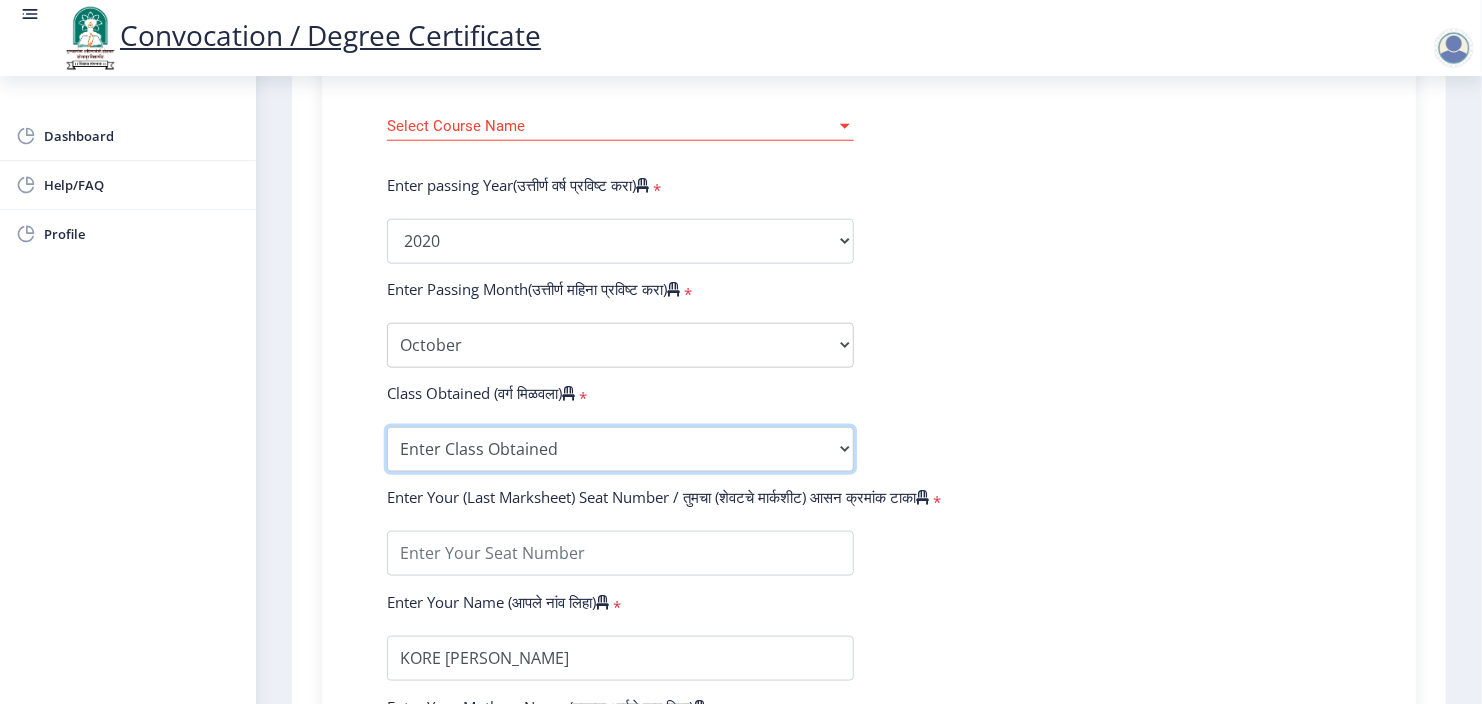 select on "Grade A" 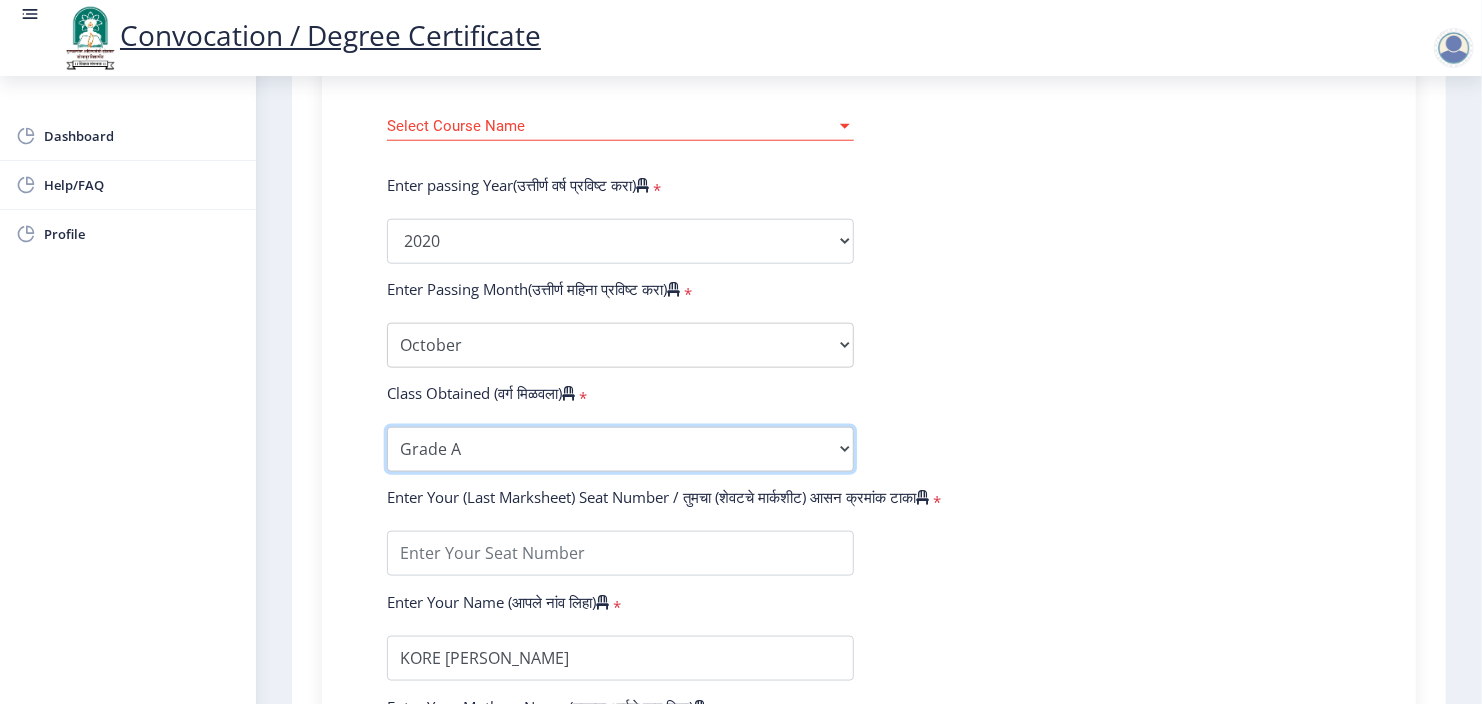 click on "Enter Class Obtained FIRST CLASS WITH DISTINCTION FIRST CLASS HIGHER SECOND CLASS SECOND CLASS PASS CLASS Grade O Grade A+ Grade A Grade B+ Grade B Grade C+ Grade C Grade D Grade E" at bounding box center [620, 449] 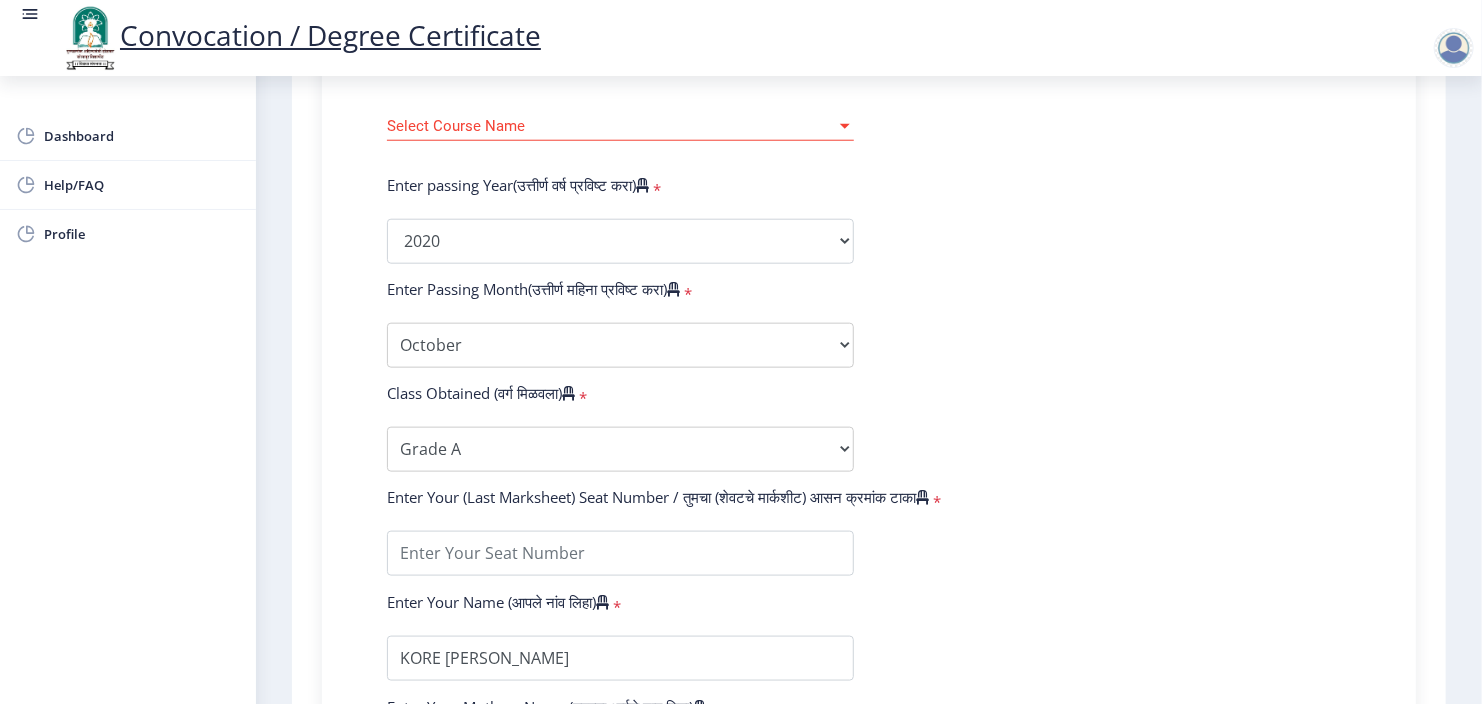 click on "Class Obtained (वर्ग मिळवला)   *" 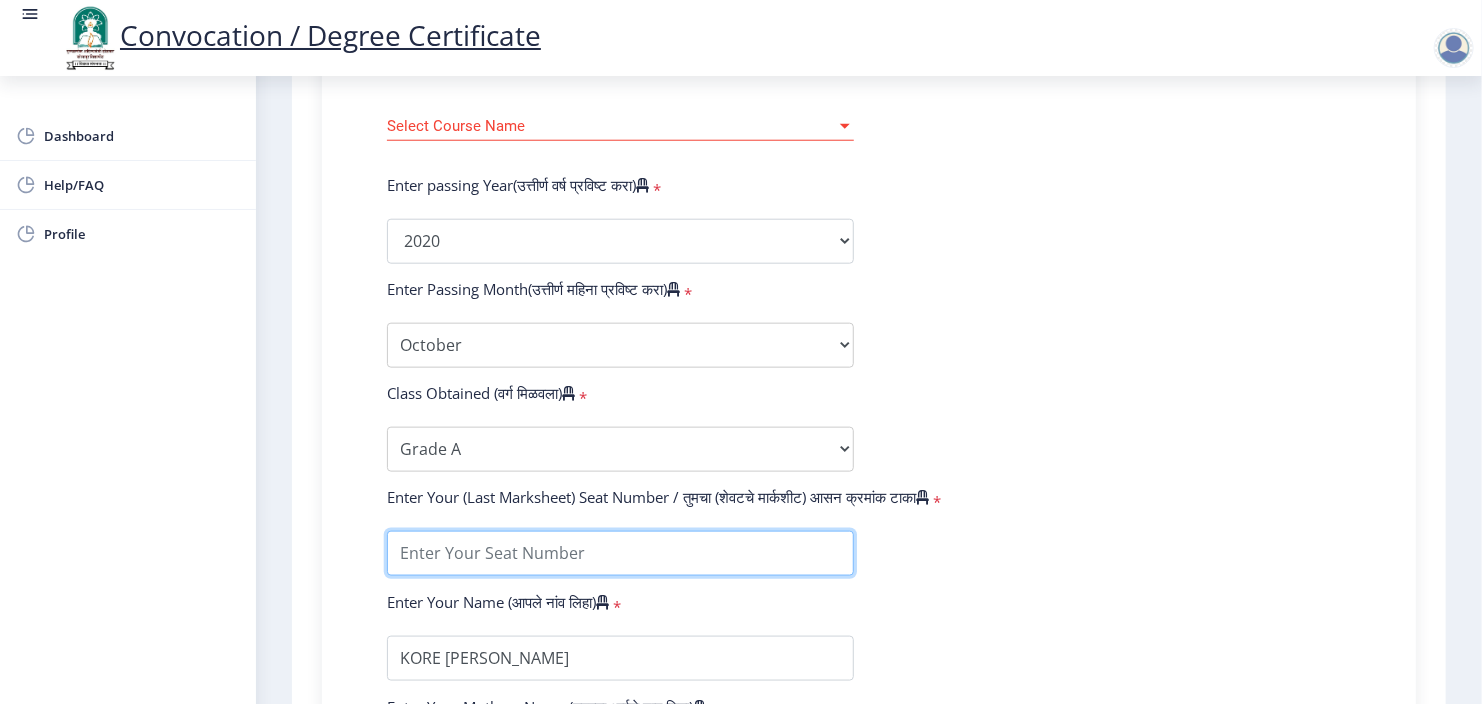click at bounding box center (620, 553) 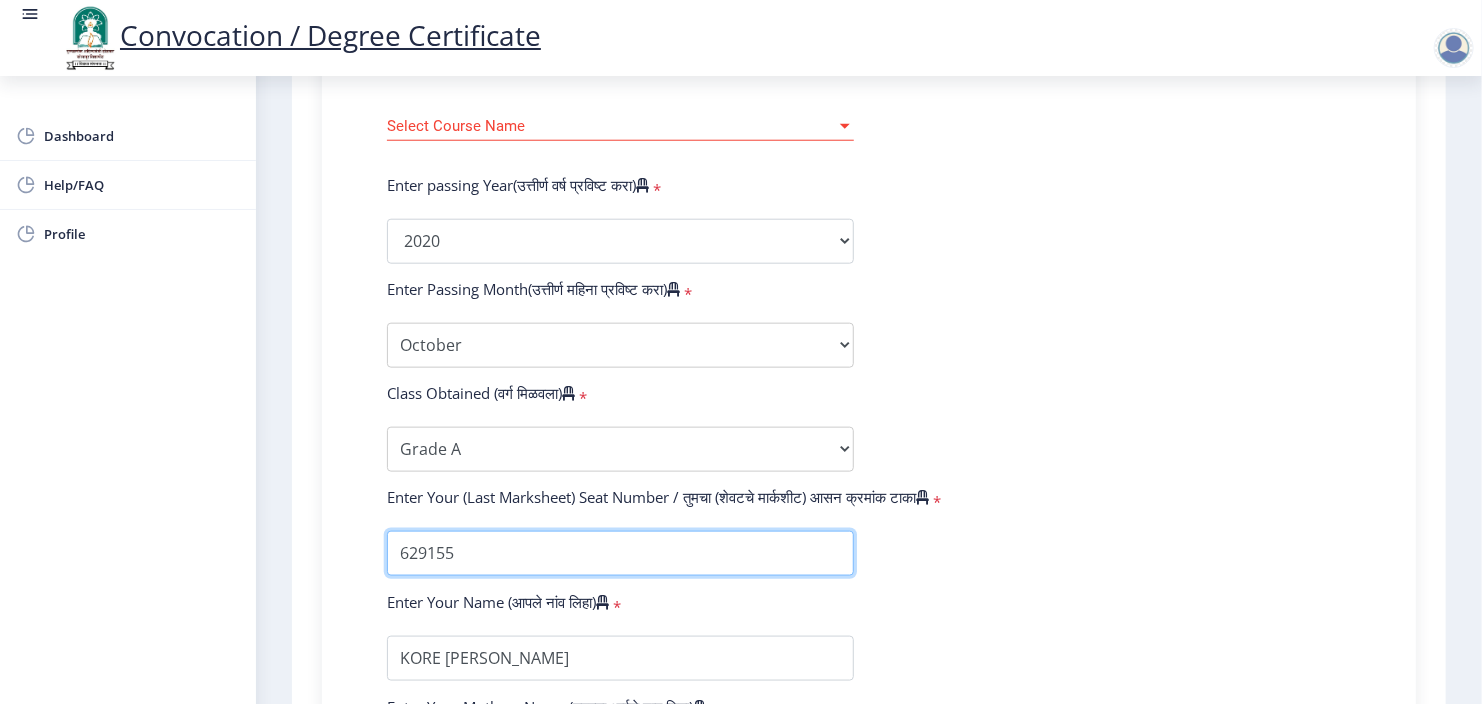 type on "629155" 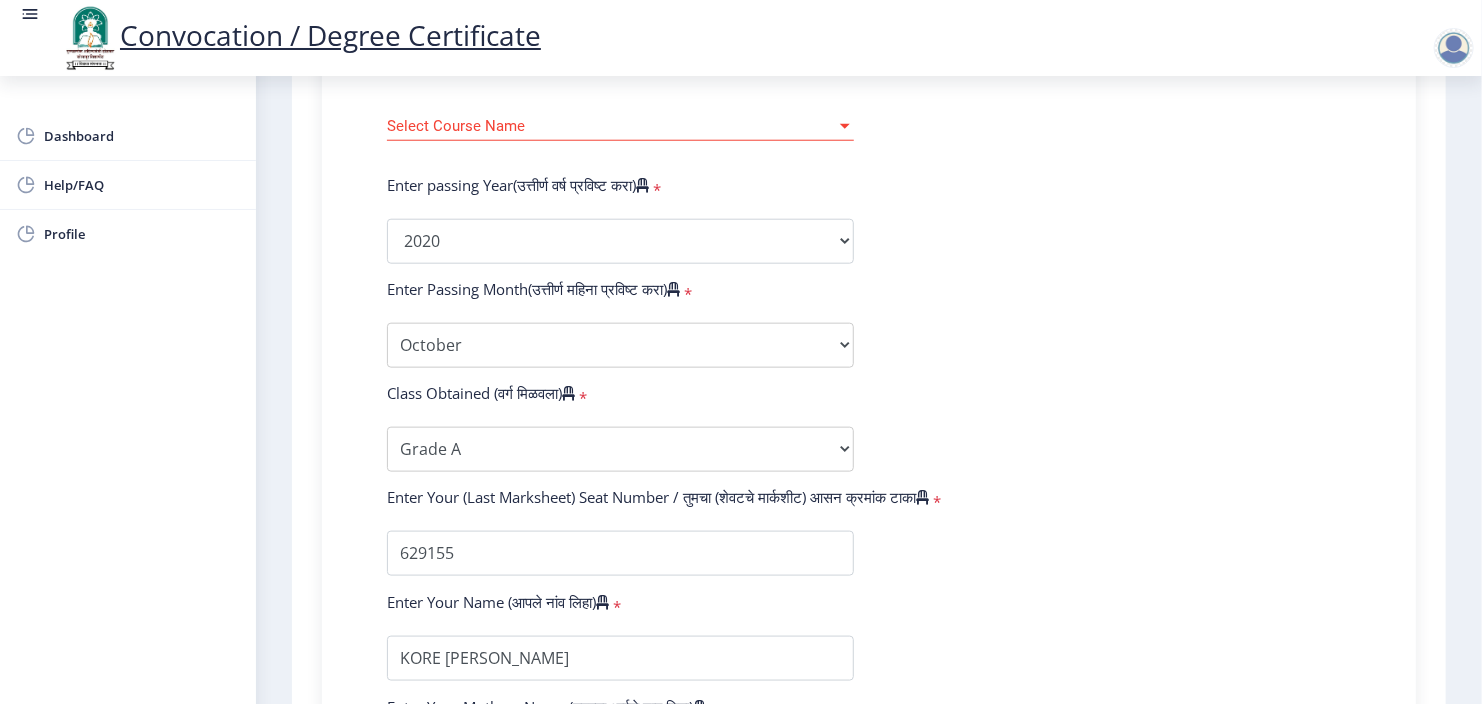 click on "Enter Your PRN Number (तुमचा पीआरएन (कायम नोंदणी क्रमांक) एंटर करा)   * Student Type (विद्यार्थी प्रकार)    * Select Student Type Regular External College Name(कॉलेजचे नाव)   * [PERSON_NAME] Institute of Technology, Barshi Select College Name Course Name(अभ्यासक्रमाचे नाव)   * Select Course Name Select Course Name Enter passing Year(उत्तीर्ण वर्ष प्रविष्ट करा)   *  2025   2024   2023   2022   2021   2020   2019   2018   2017   2016   2015   2014   2013   2012   2011   2010   2009   2008   2007   2006   2005   2004   2003   2002   2001   2000   1999   1998   1997   1996   1995   1994   1993   1992   1991   1990   1989   1988   1987   1986   1985   1984   1983   1982   1981   1980   1979   1978   1977   1976  Enter Passing Month(उत्तीर्ण महिना प्रविष्ट करा)" 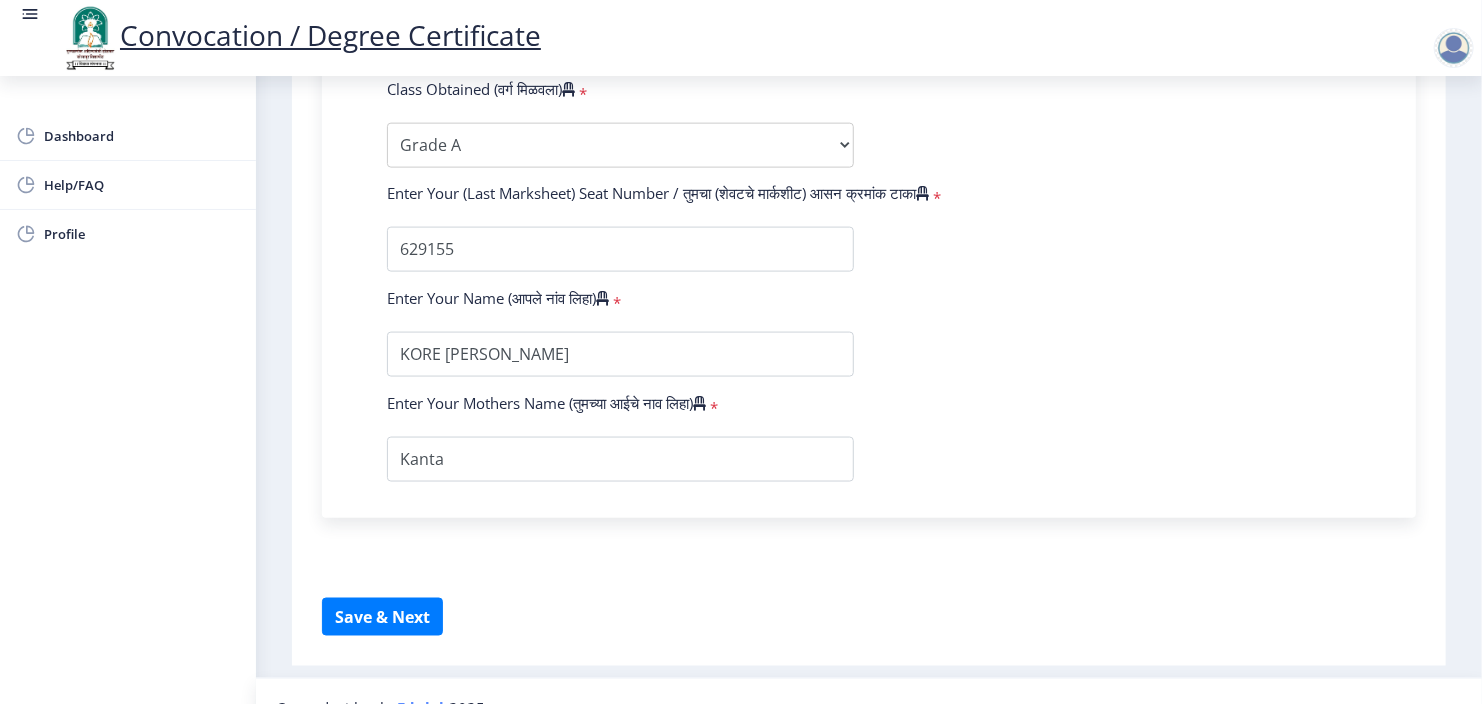 scroll, scrollTop: 1225, scrollLeft: 0, axis: vertical 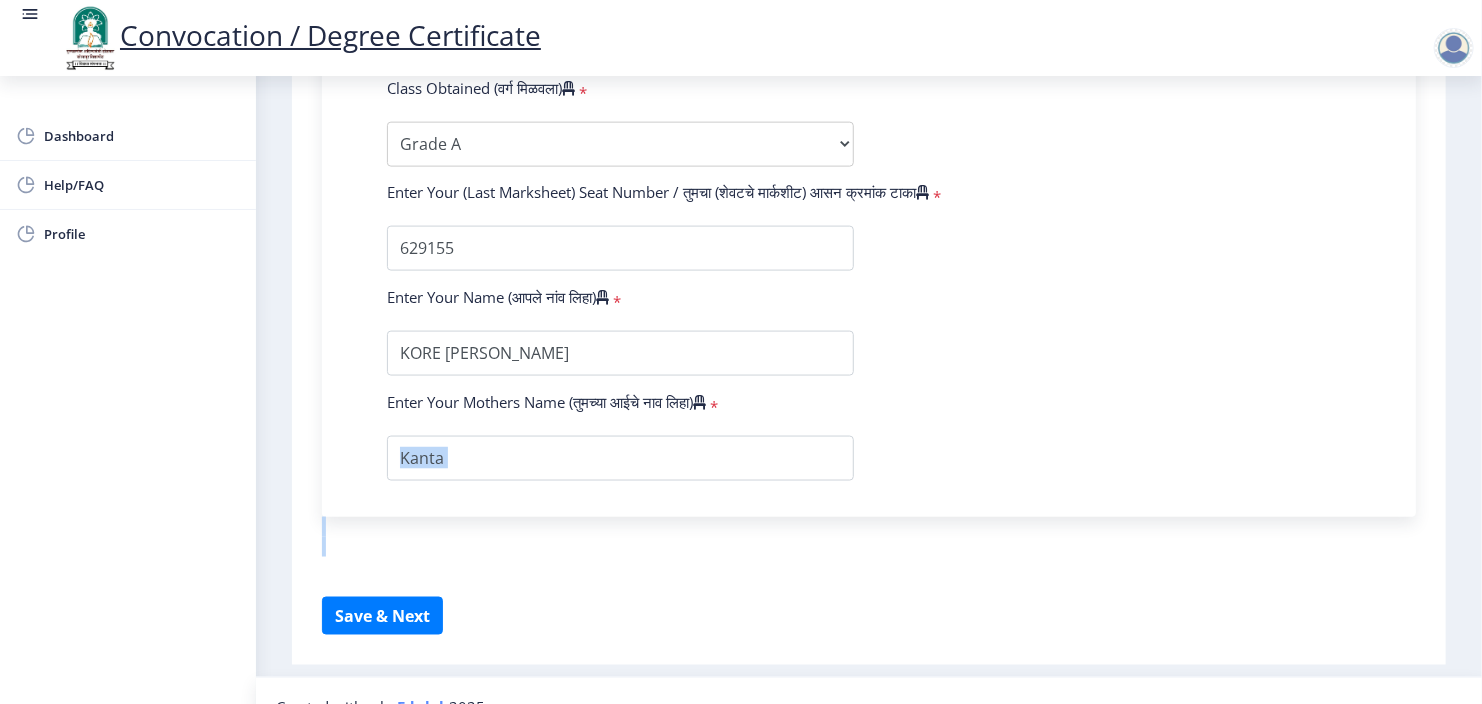 drag, startPoint x: 952, startPoint y: 527, endPoint x: 492, endPoint y: 428, distance: 470.53268 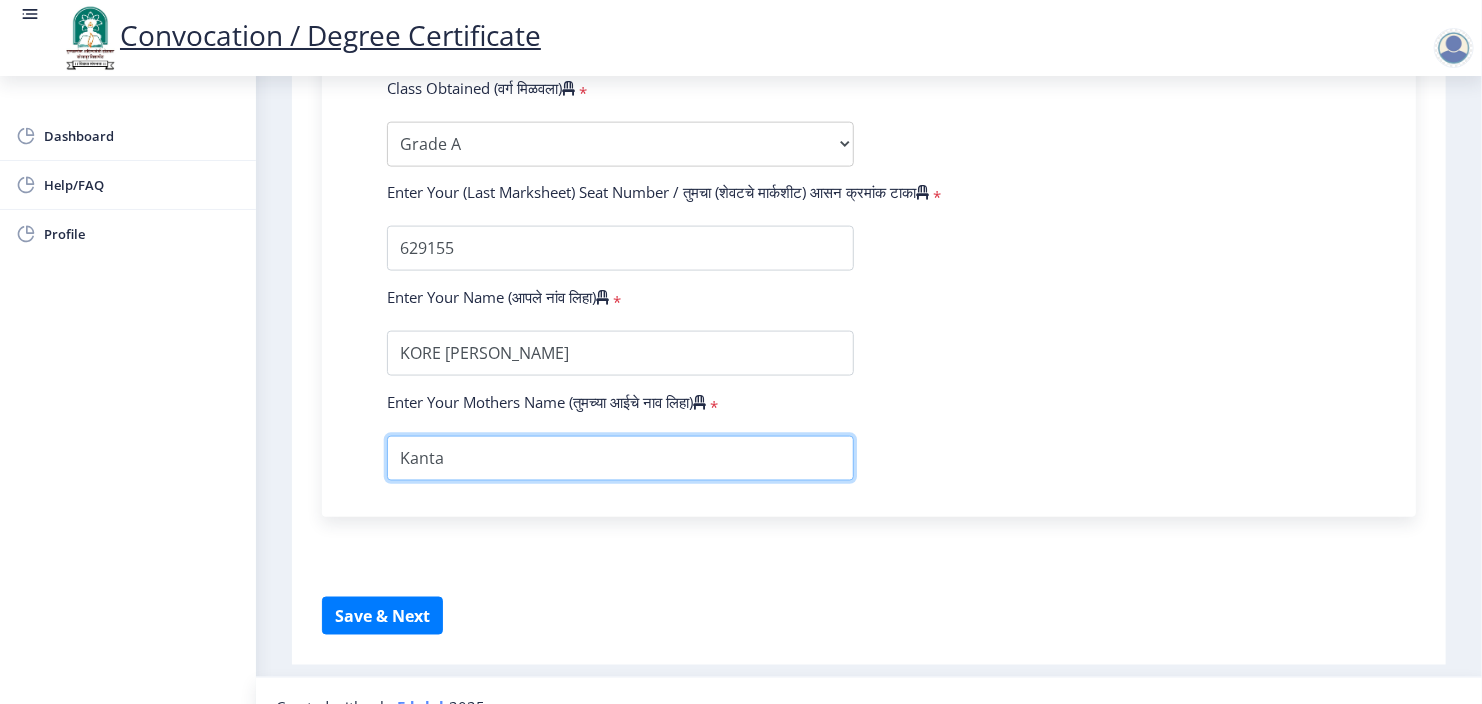 click at bounding box center (620, 458) 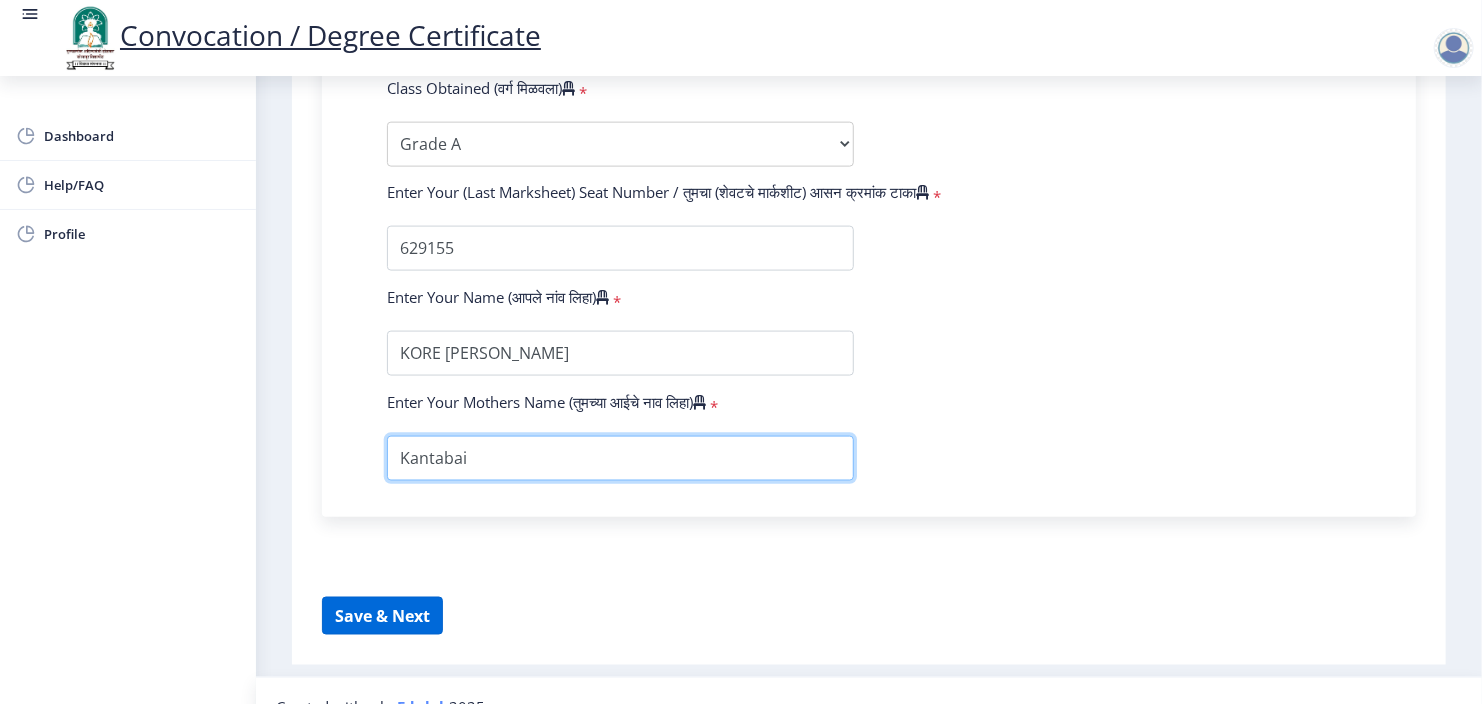 type on "Kantabai" 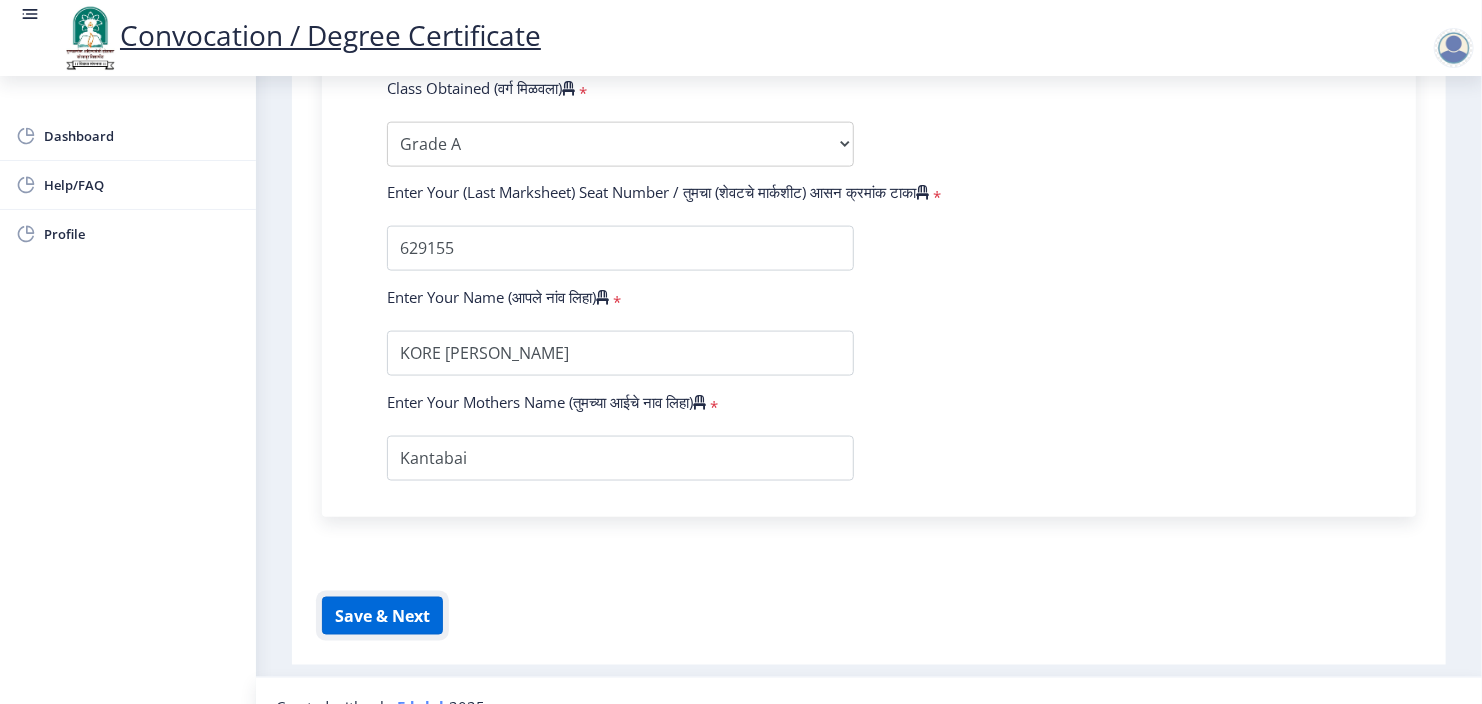 click on "Save & Next" 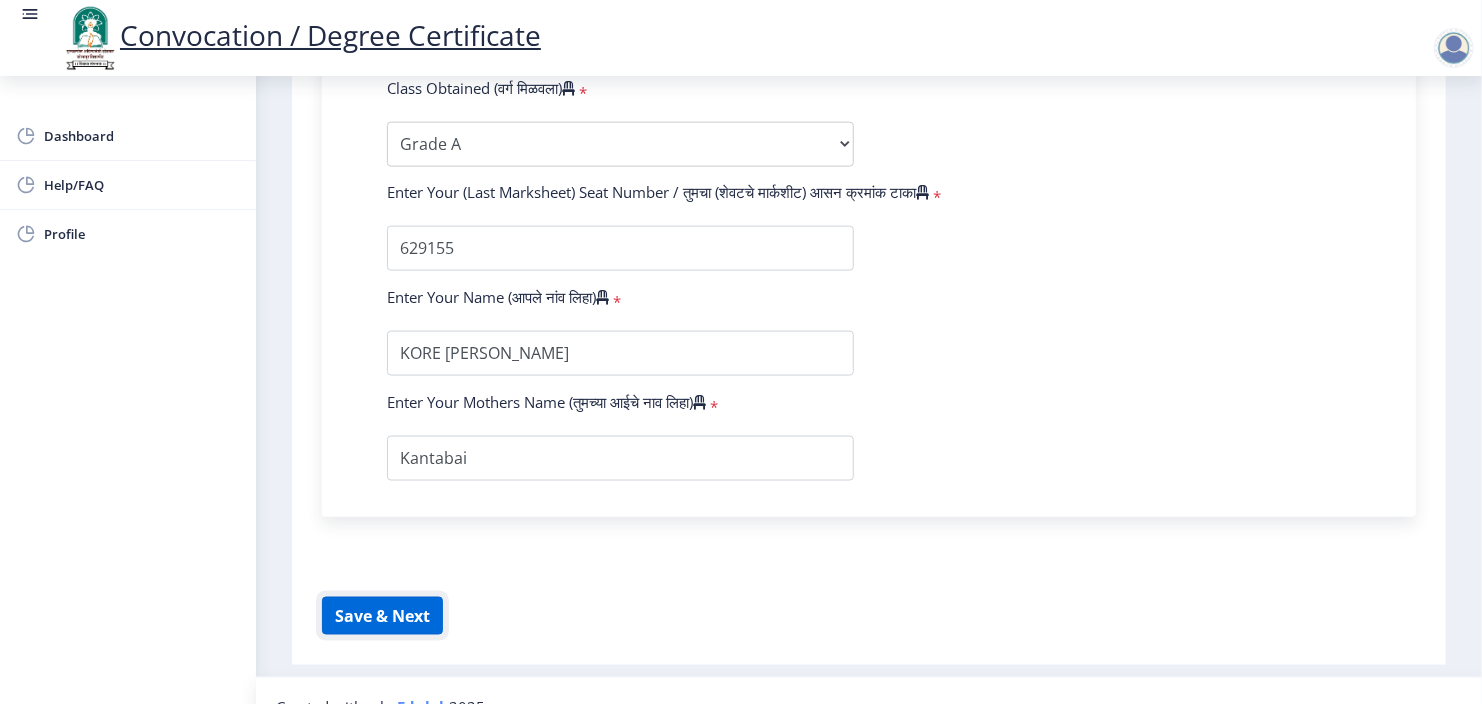 click on "Save & Next" 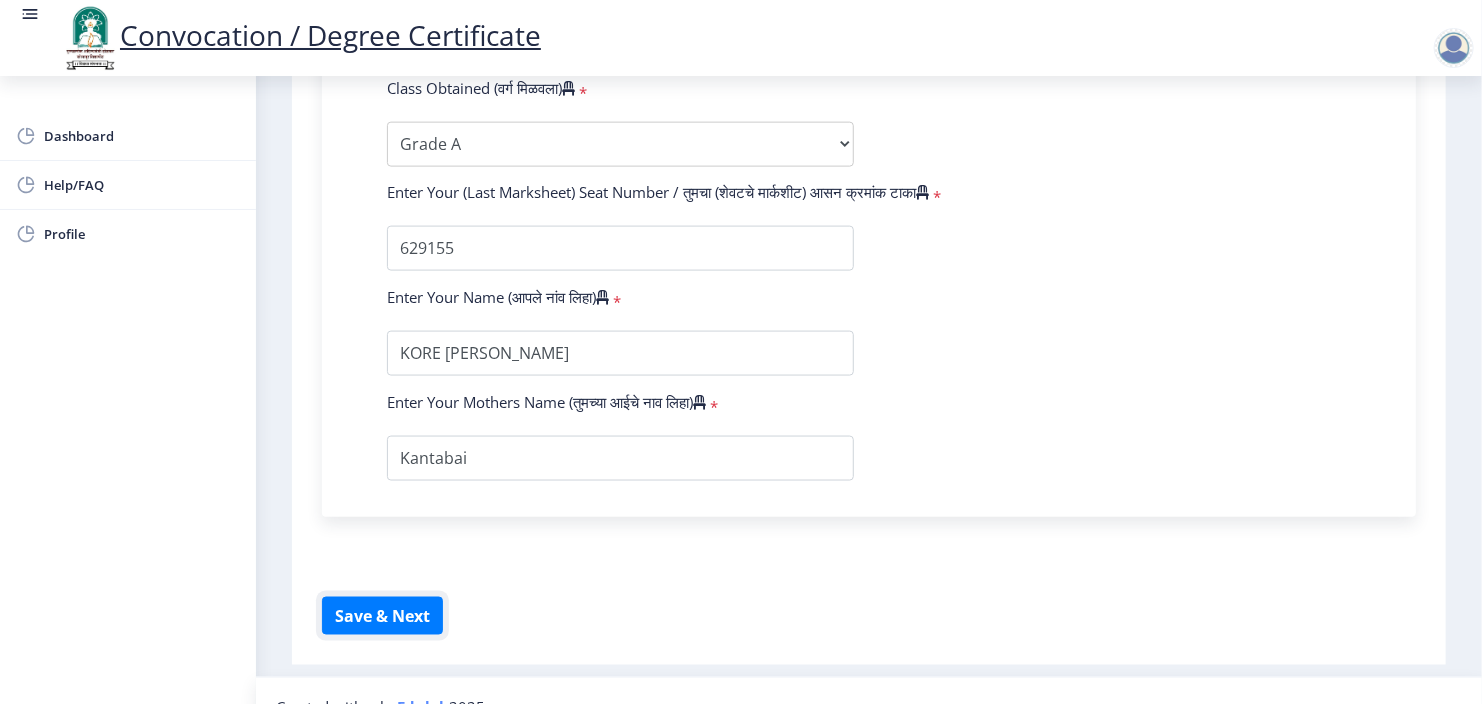 type 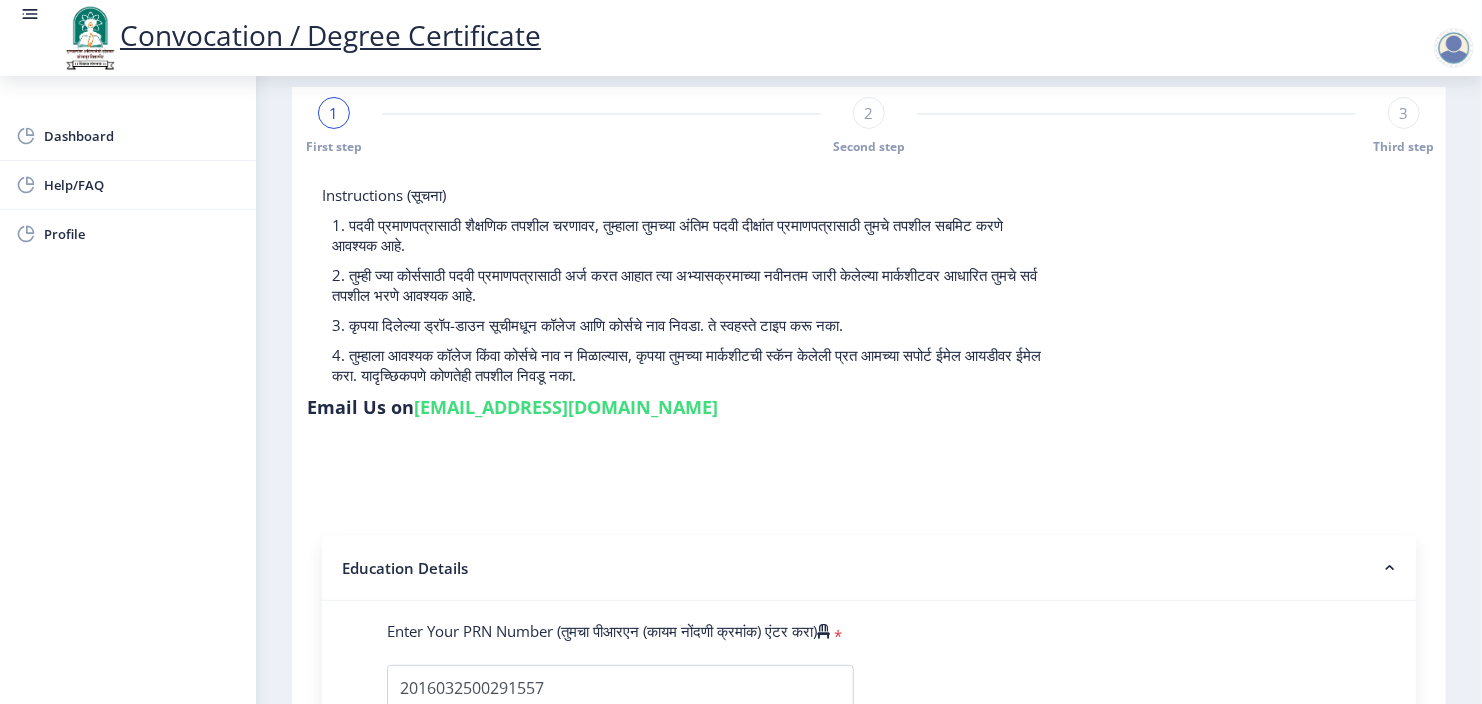 scroll, scrollTop: 0, scrollLeft: 0, axis: both 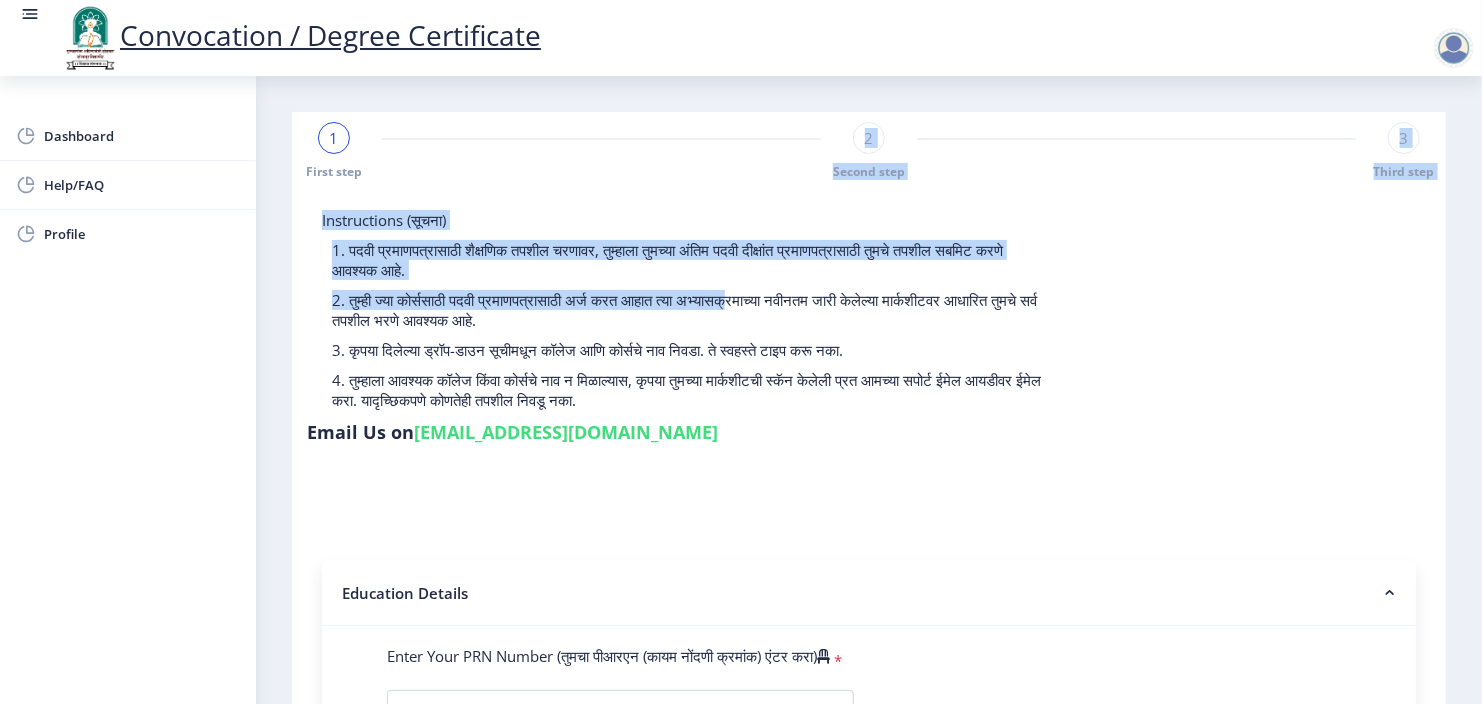 drag, startPoint x: 751, startPoint y: 297, endPoint x: 759, endPoint y: 133, distance: 164.195 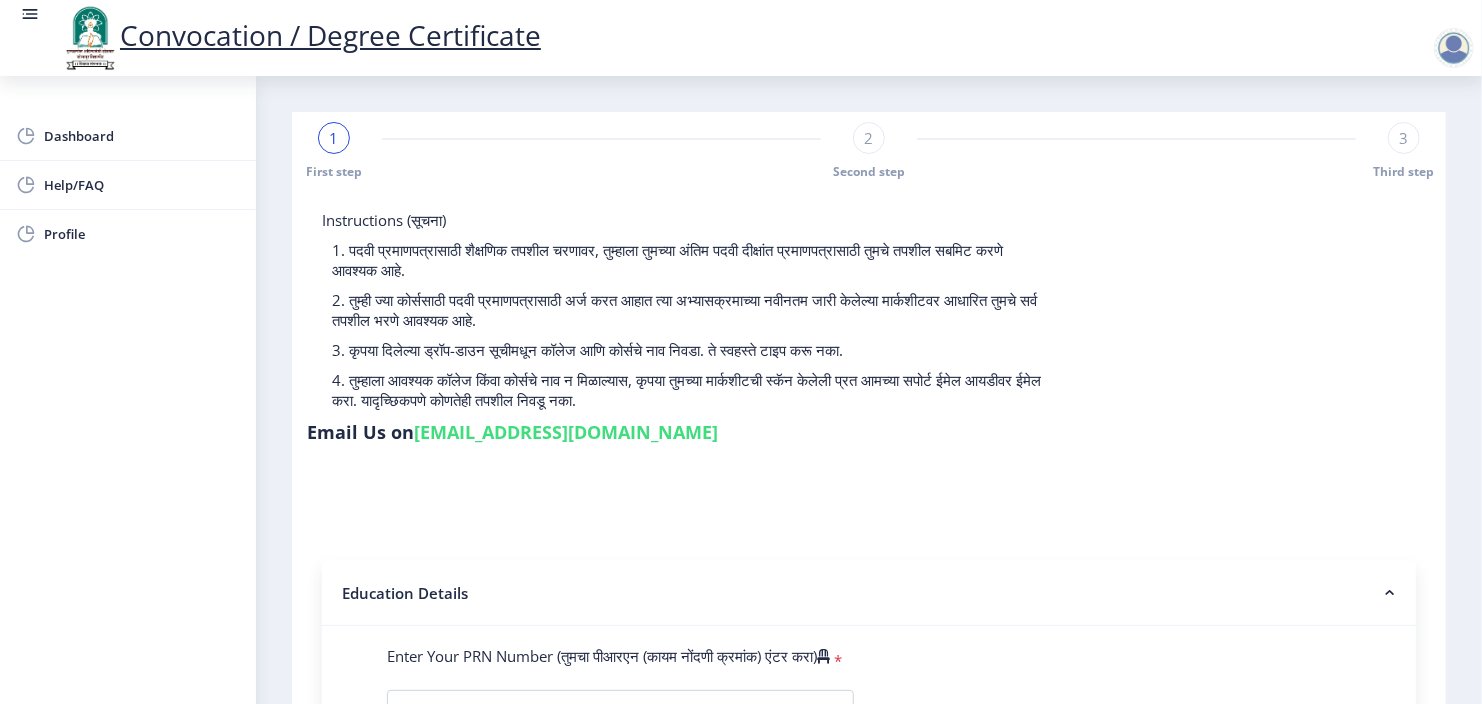 click on "1 First step 2 Second step 3 Third step" 